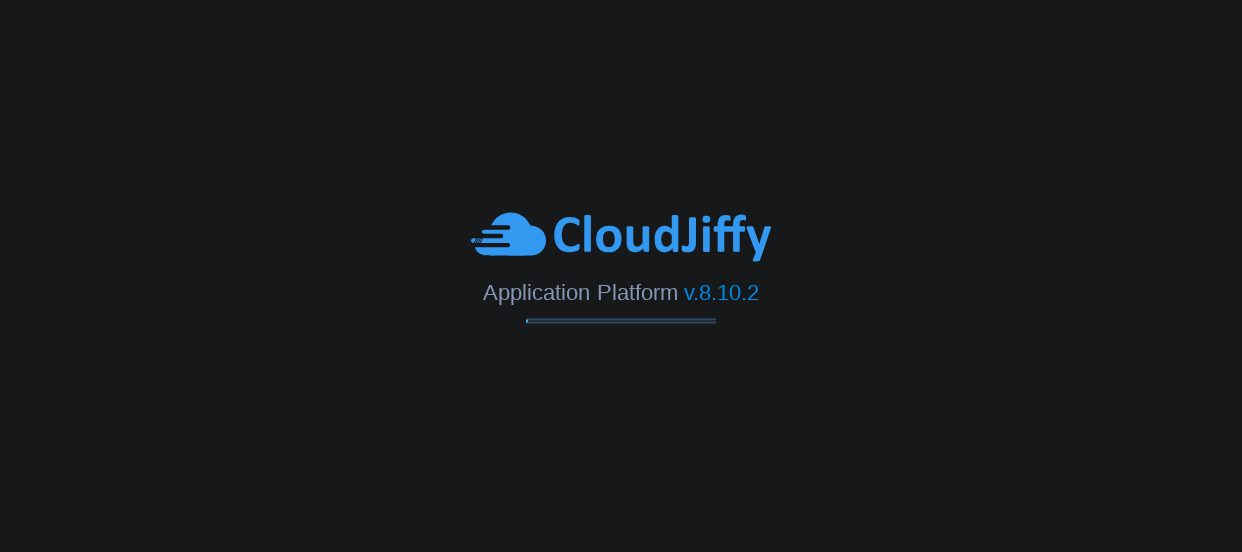 scroll, scrollTop: 0, scrollLeft: 0, axis: both 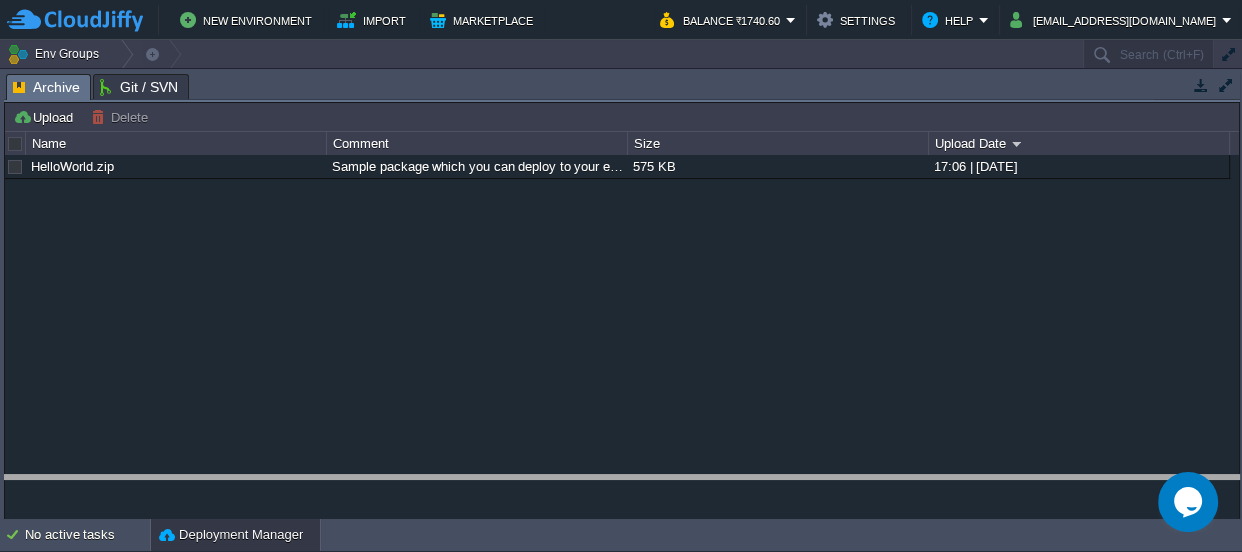 drag, startPoint x: 616, startPoint y: 79, endPoint x: 586, endPoint y: 581, distance: 502.89563 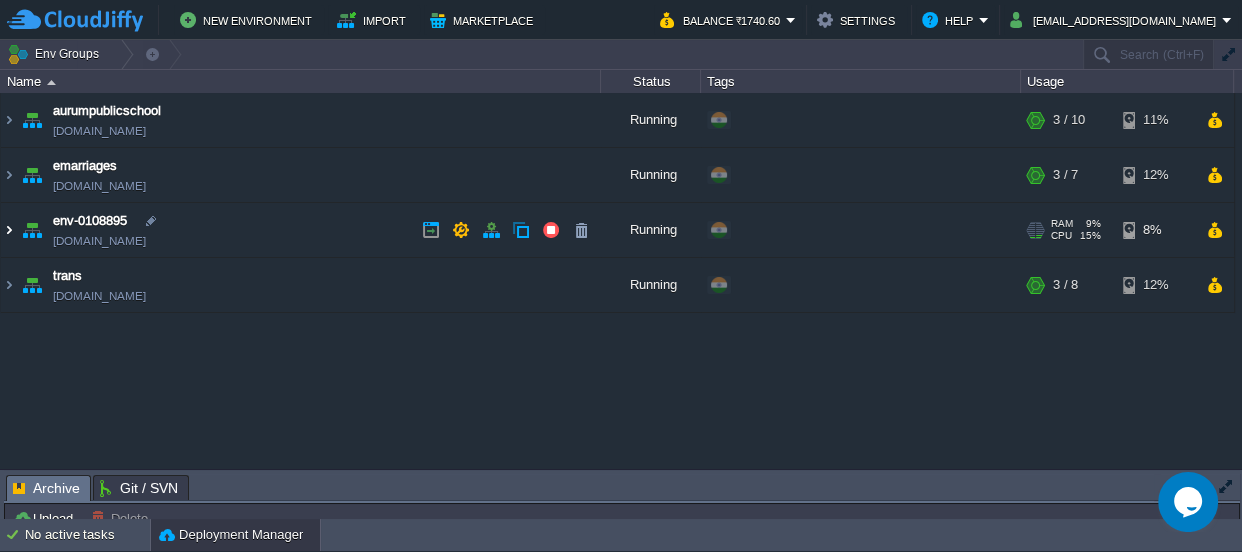 click at bounding box center (9, 230) 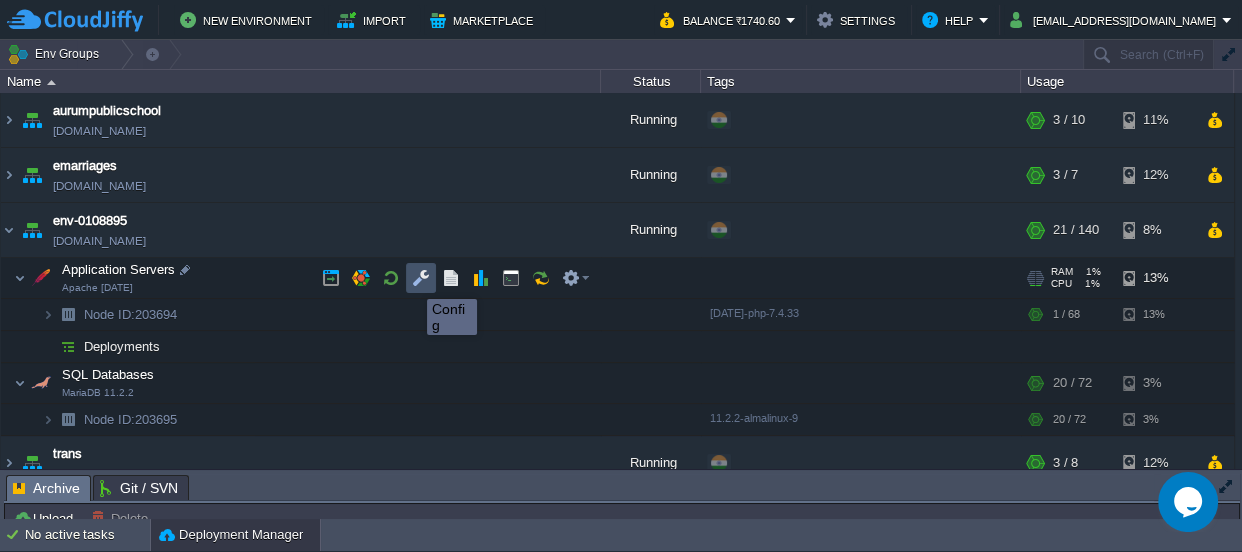 click at bounding box center (421, 278) 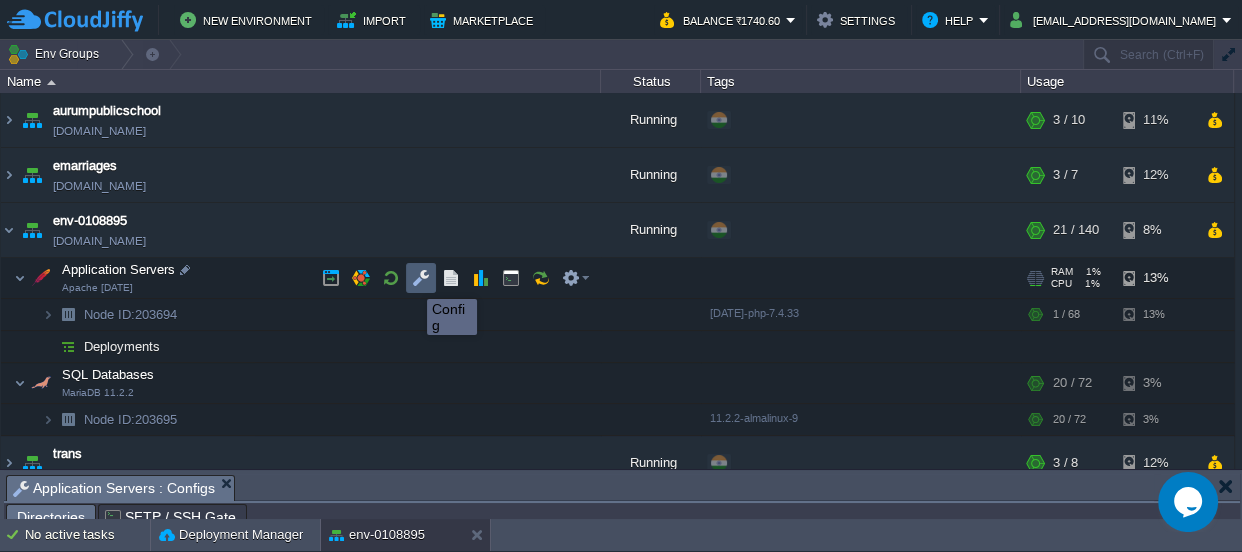 scroll, scrollTop: 33, scrollLeft: 0, axis: vertical 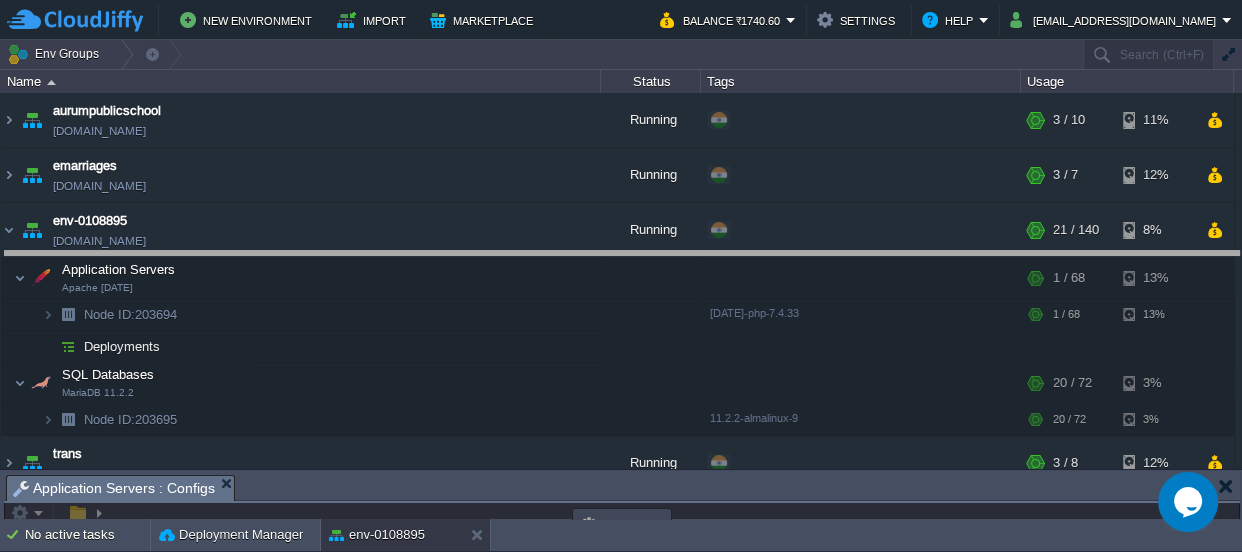 drag, startPoint x: 522, startPoint y: 485, endPoint x: 452, endPoint y: -110, distance: 599.1035 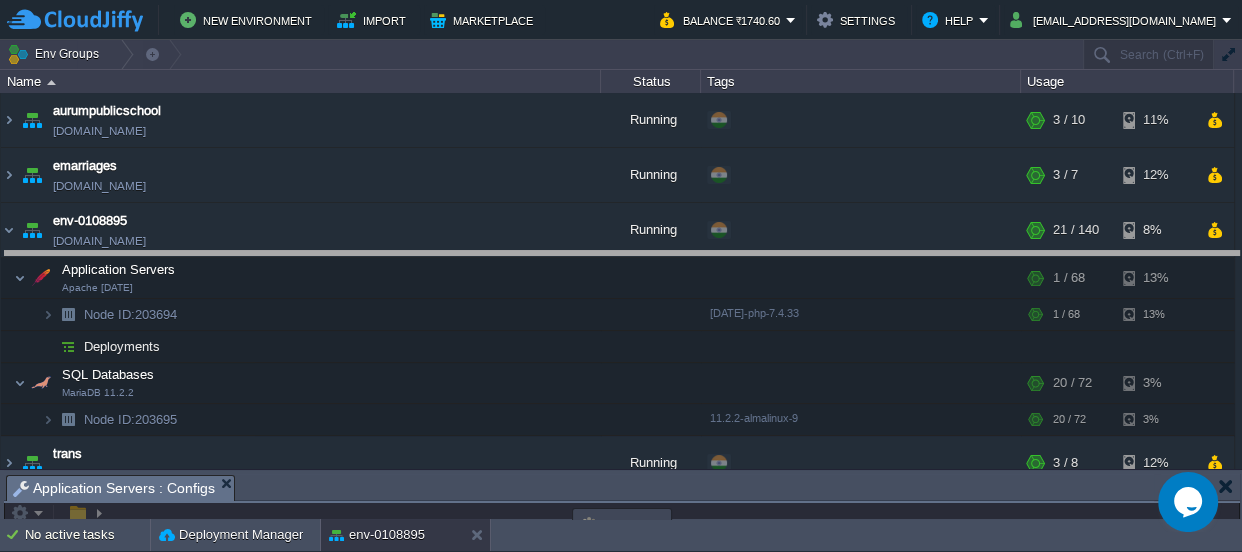 click on "New Environment Import Marketplace Bonus ₹0.00 Upgrade Account Balance ₹1740.60 Settings Help [EMAIL_ADDRESS][DOMAIN_NAME]       Env Groups                     Search (Ctrl+F)         auto-gen Name Status Tags Usage aurumpublicschool [DOMAIN_NAME] Running                                 + Add to Env Group                                                                                                                                                            RAM                 19%                                         CPU                 1%                             3 / 10                    11%       emarriages [DOMAIN_NAME] Running                                 + Add to Env Group                                                                                                                                                            RAM                 26%                                         CPU                 1%                             3 / 7" 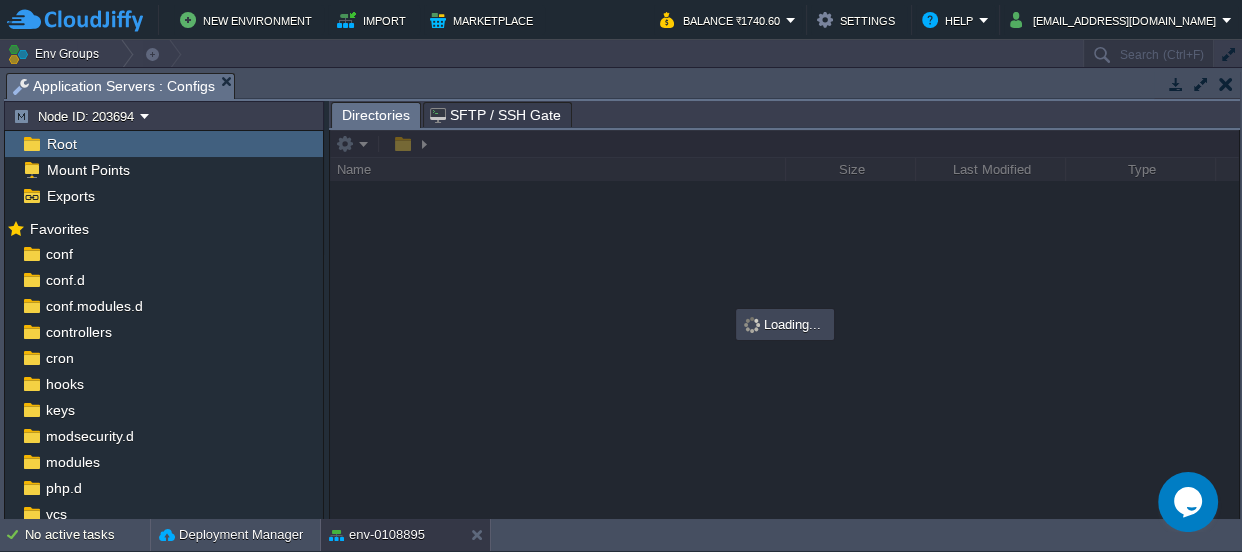 scroll, scrollTop: 0, scrollLeft: 0, axis: both 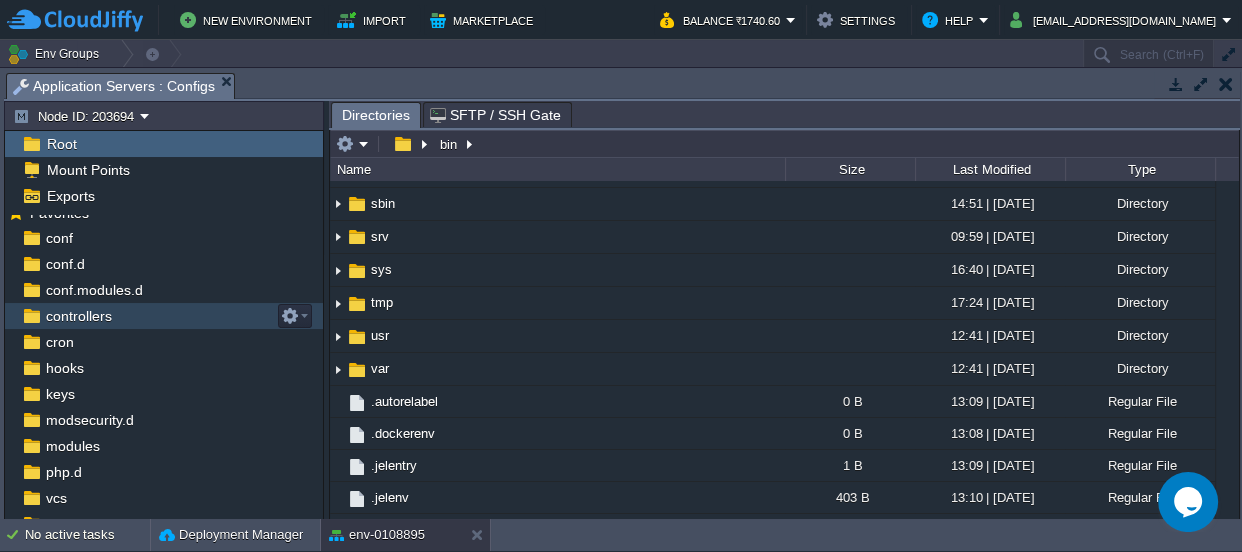 click on "controllers" at bounding box center (78, 316) 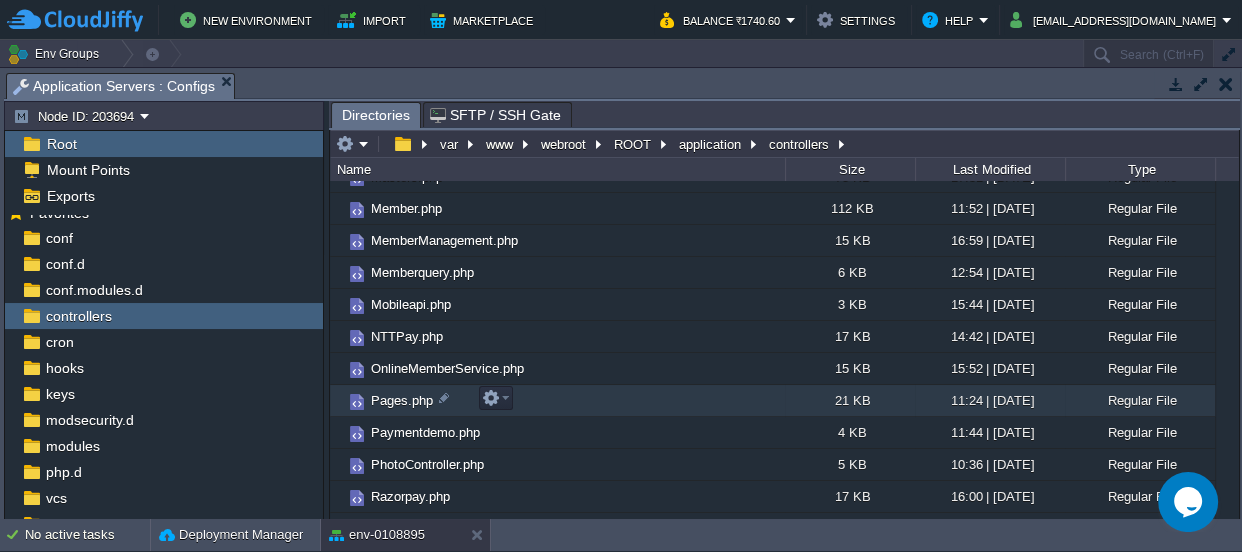 scroll, scrollTop: 818, scrollLeft: 0, axis: vertical 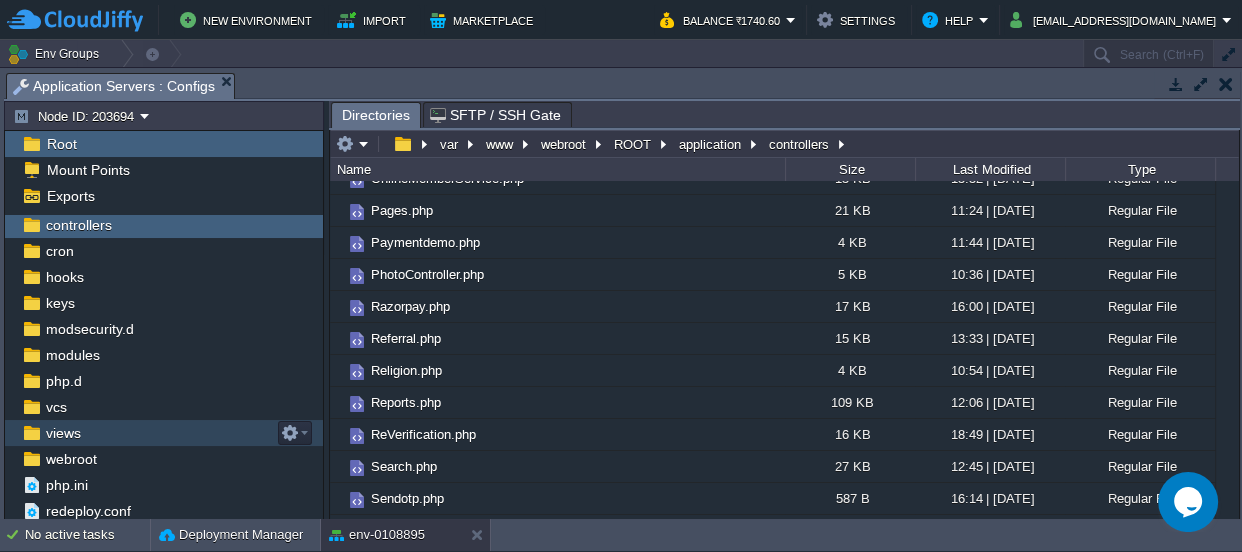 click on "views" at bounding box center [63, 433] 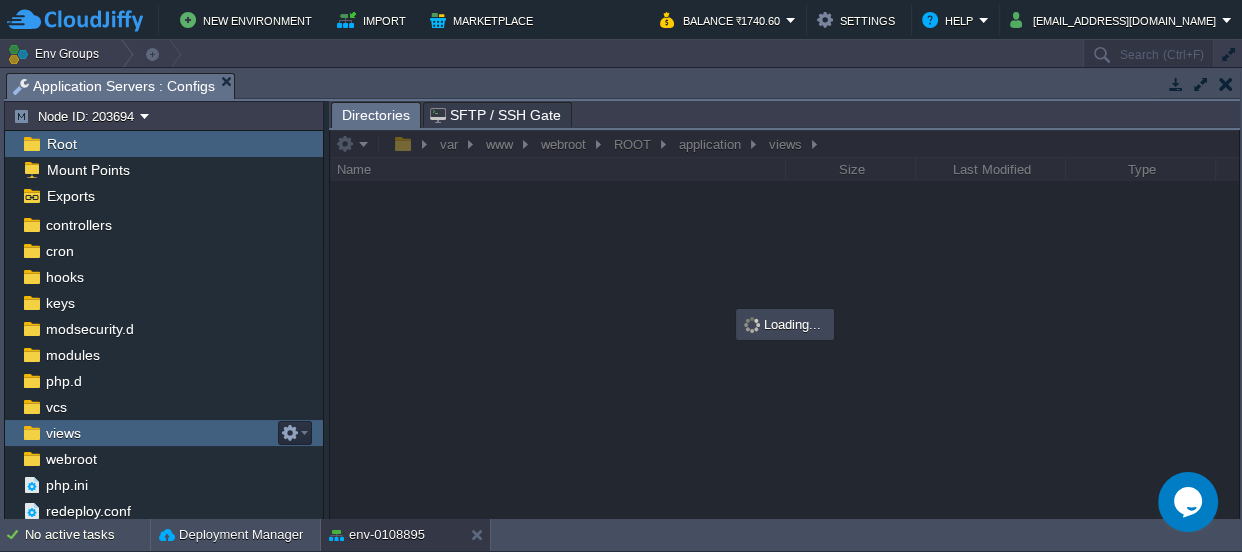 scroll, scrollTop: 0, scrollLeft: 0, axis: both 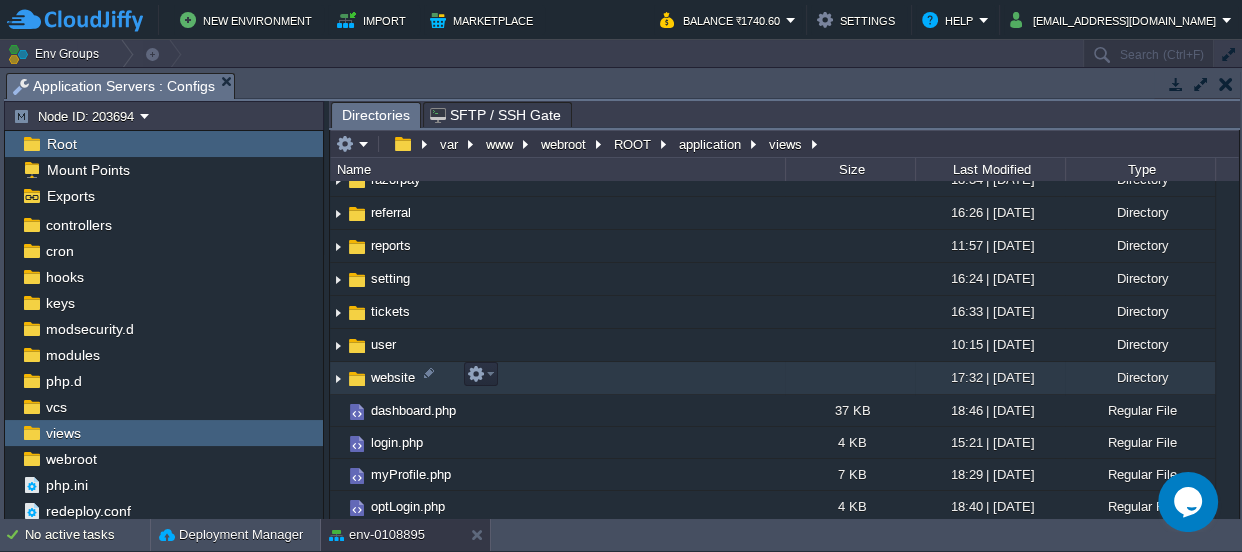 click on "website" at bounding box center (393, 377) 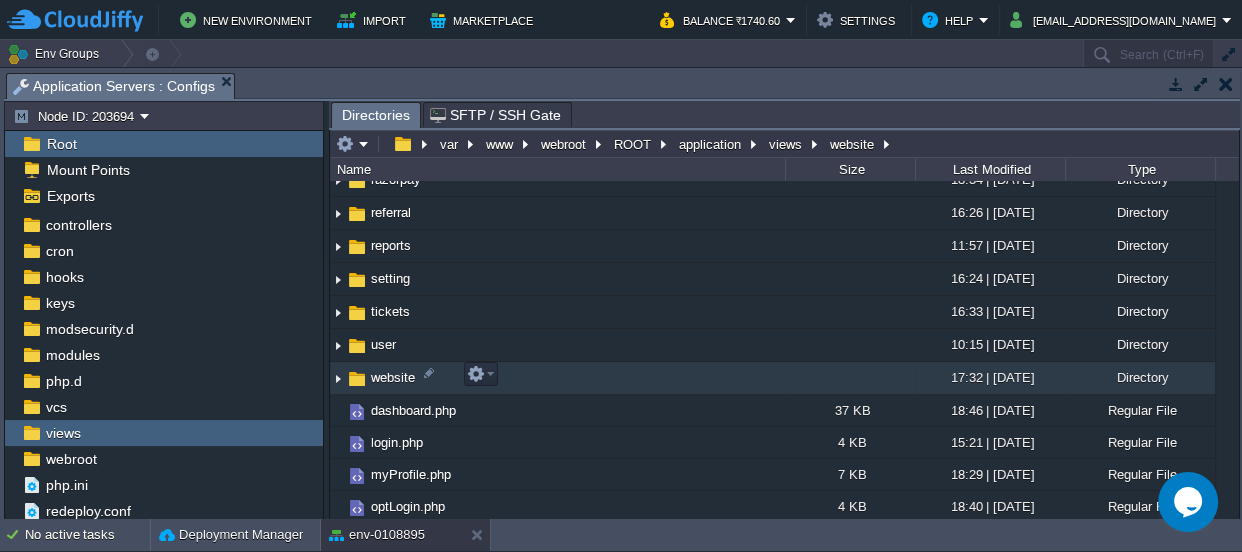 click on "website" at bounding box center (393, 377) 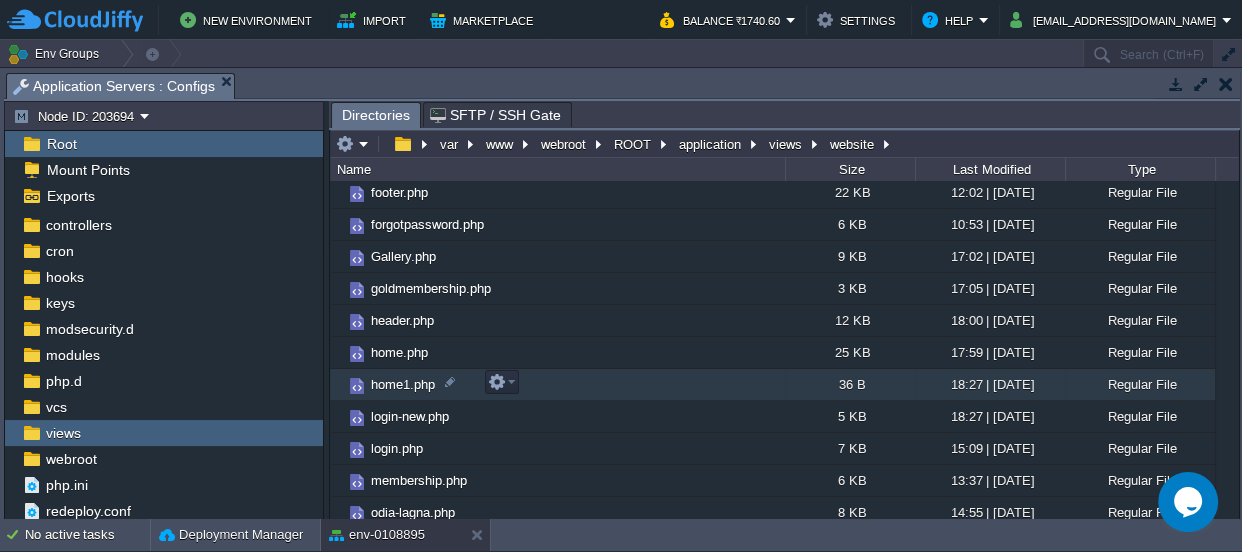 scroll, scrollTop: 454, scrollLeft: 0, axis: vertical 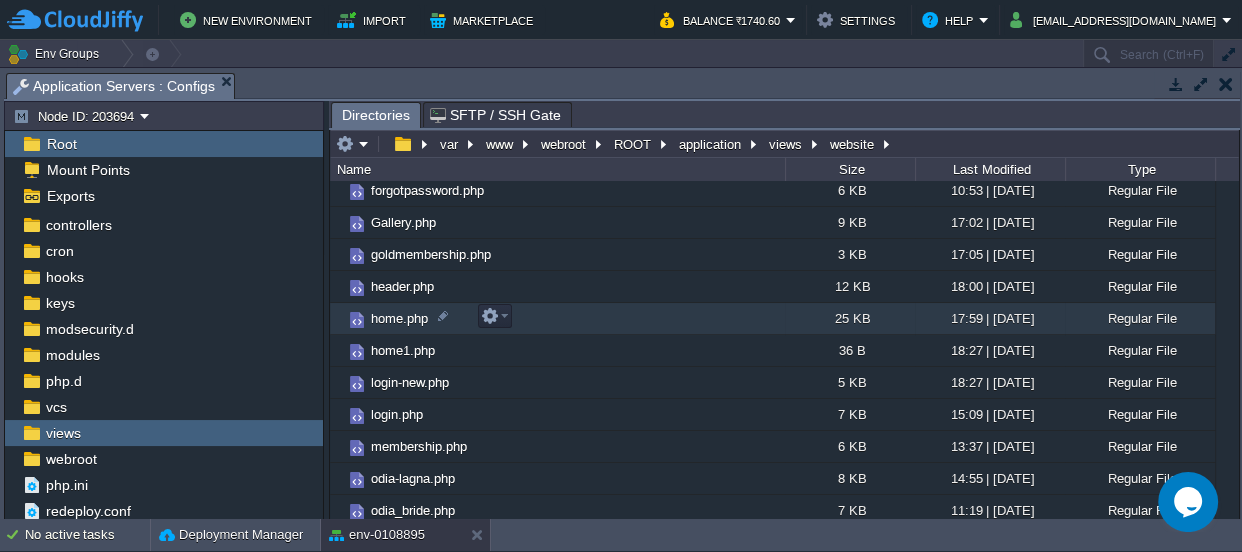 click on "home.php" at bounding box center [399, 318] 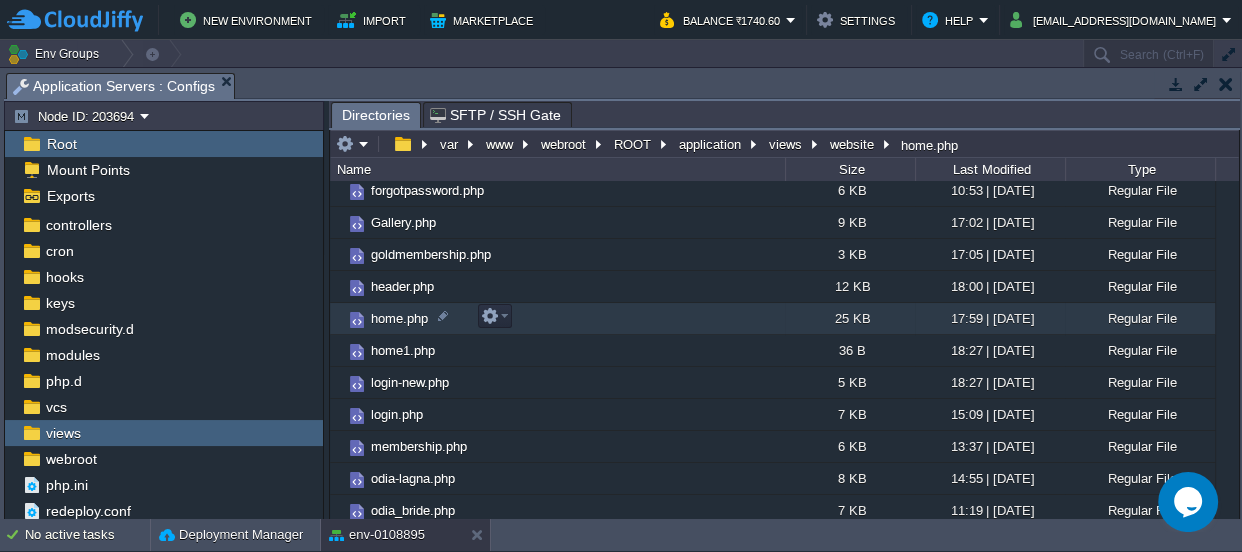 click on "home.php" at bounding box center (399, 318) 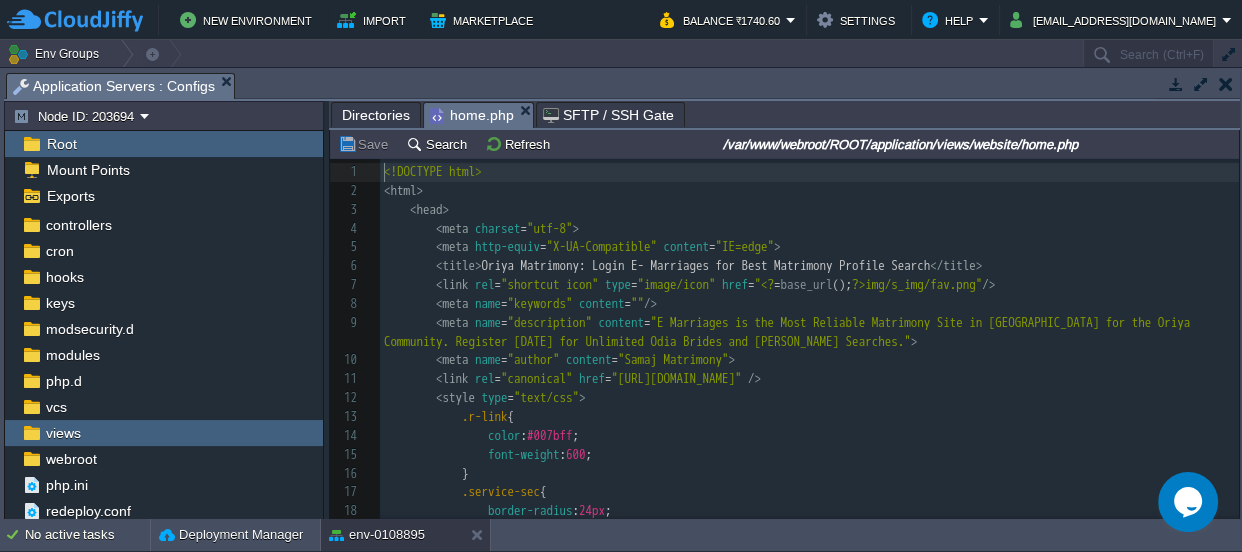 scroll, scrollTop: 6, scrollLeft: 0, axis: vertical 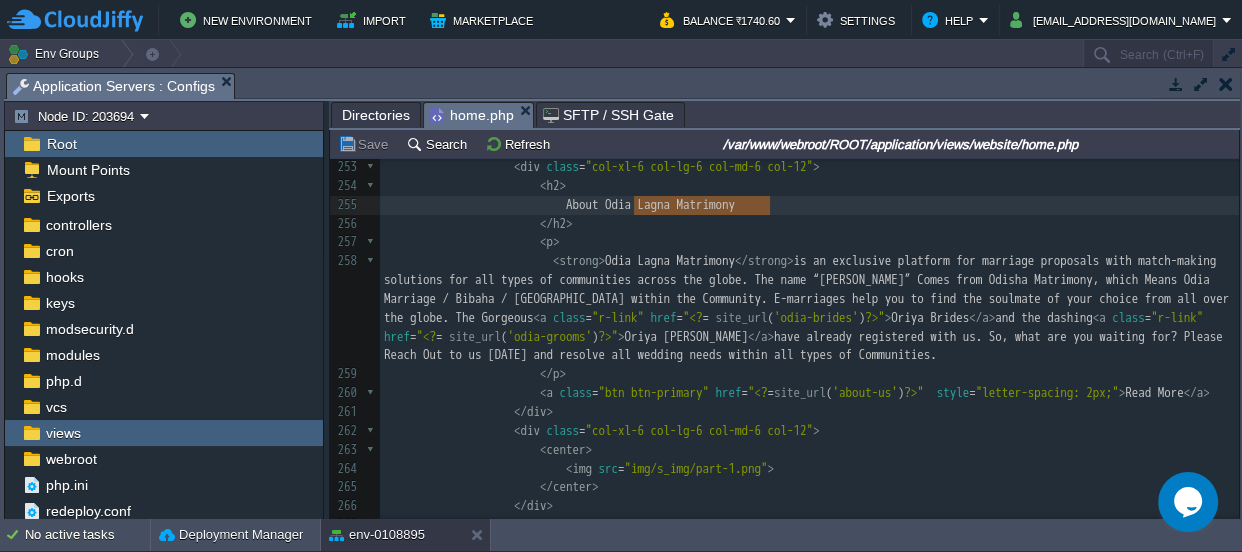 type on "Odia Lagna Matrimony" 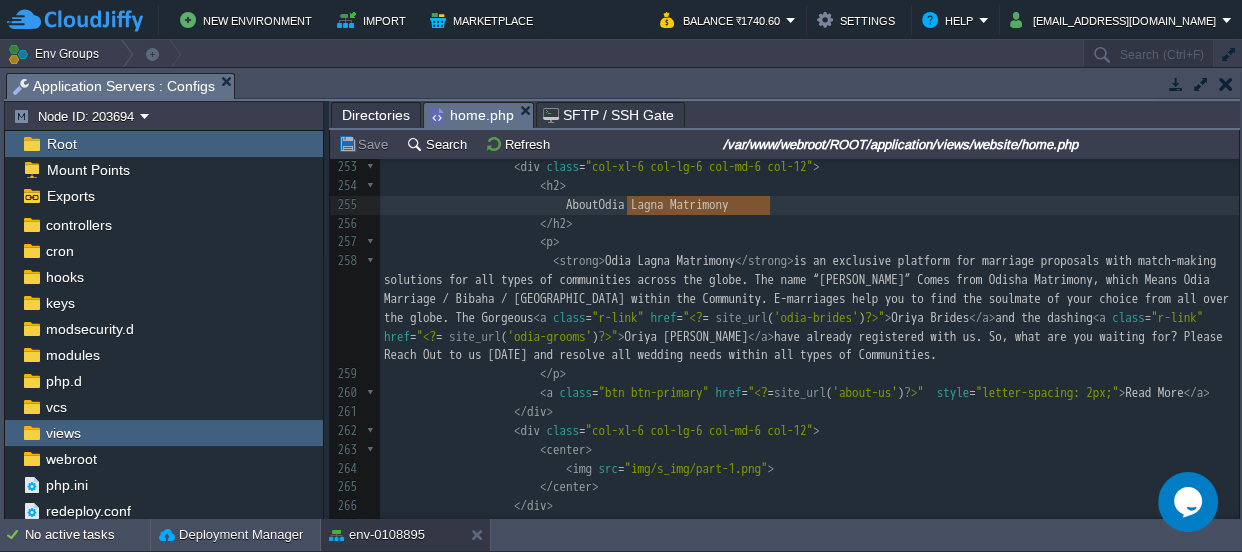 drag, startPoint x: 774, startPoint y: 201, endPoint x: 630, endPoint y: 202, distance: 144.00348 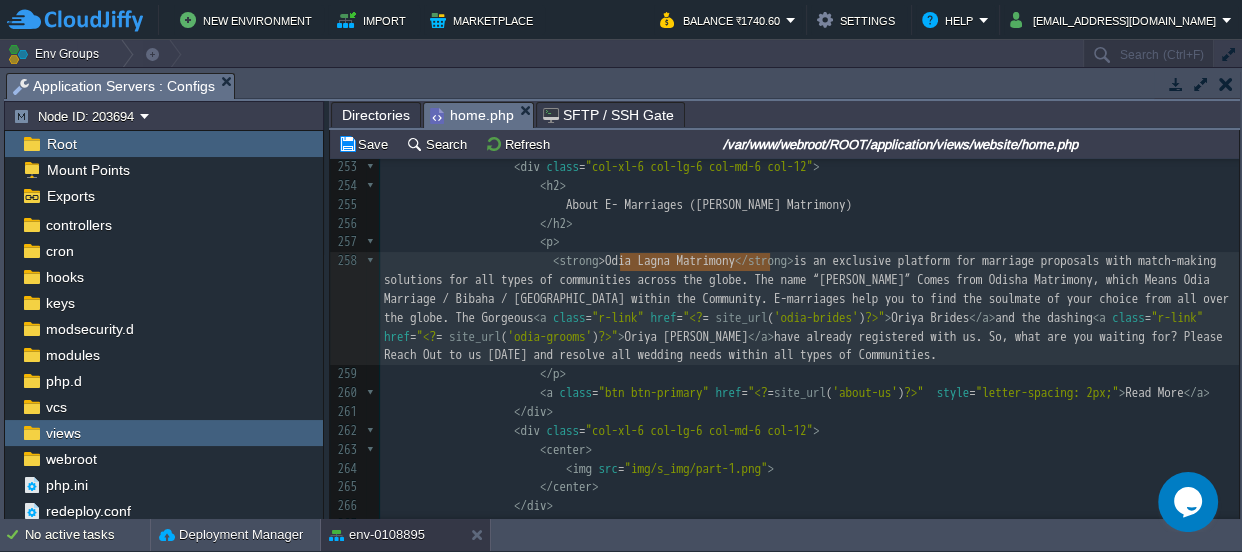 type on "Odia Lagna Matrimony" 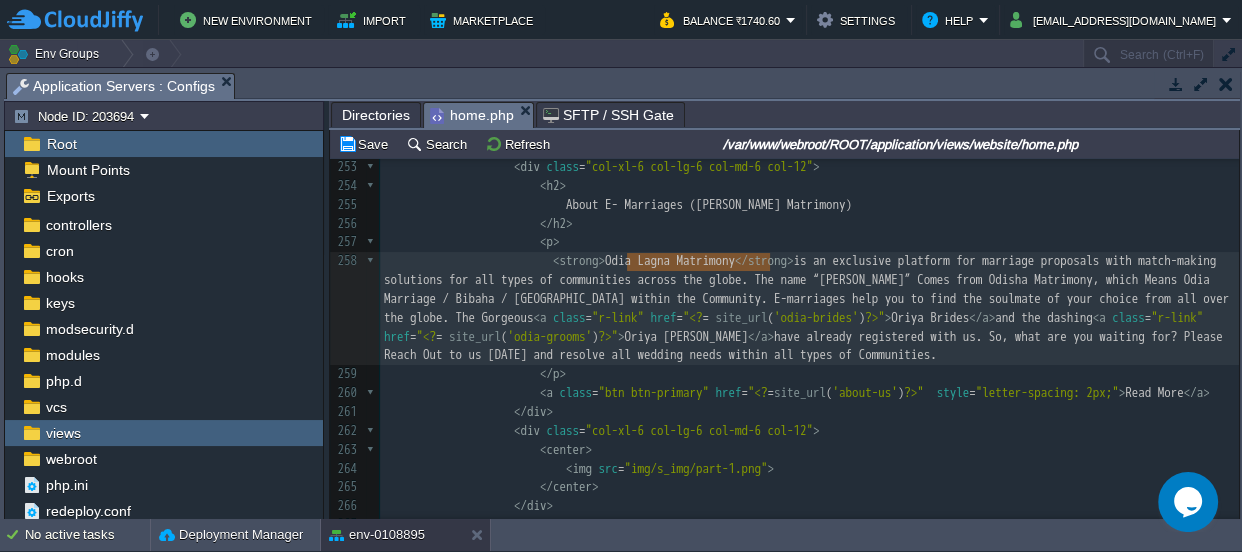 drag, startPoint x: 770, startPoint y: 260, endPoint x: 624, endPoint y: 256, distance: 146.05478 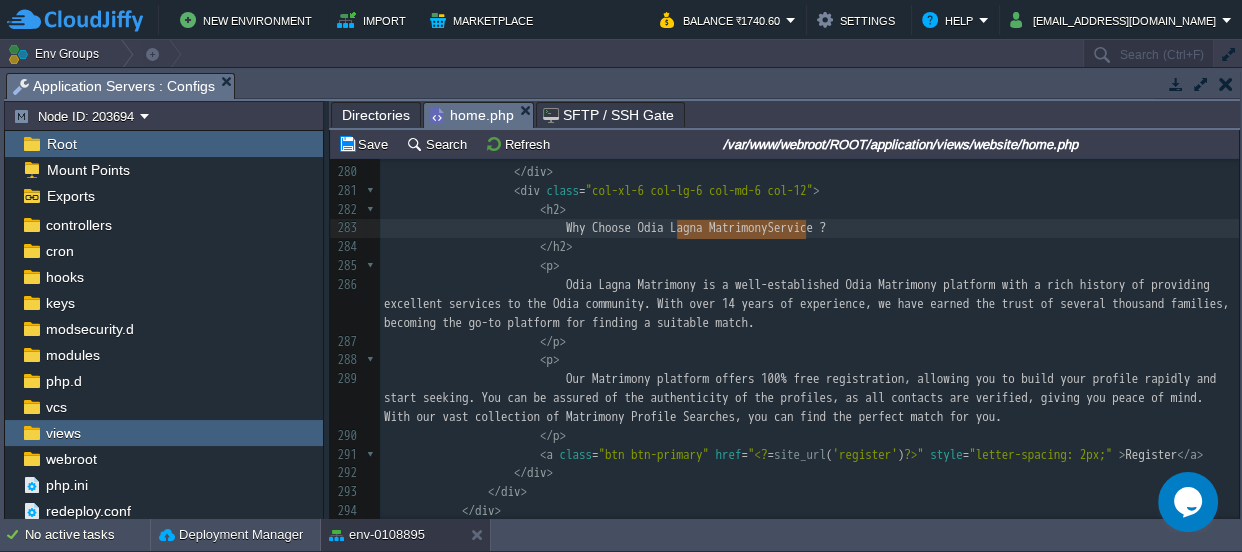 type on "Odia Lagna Matrimony" 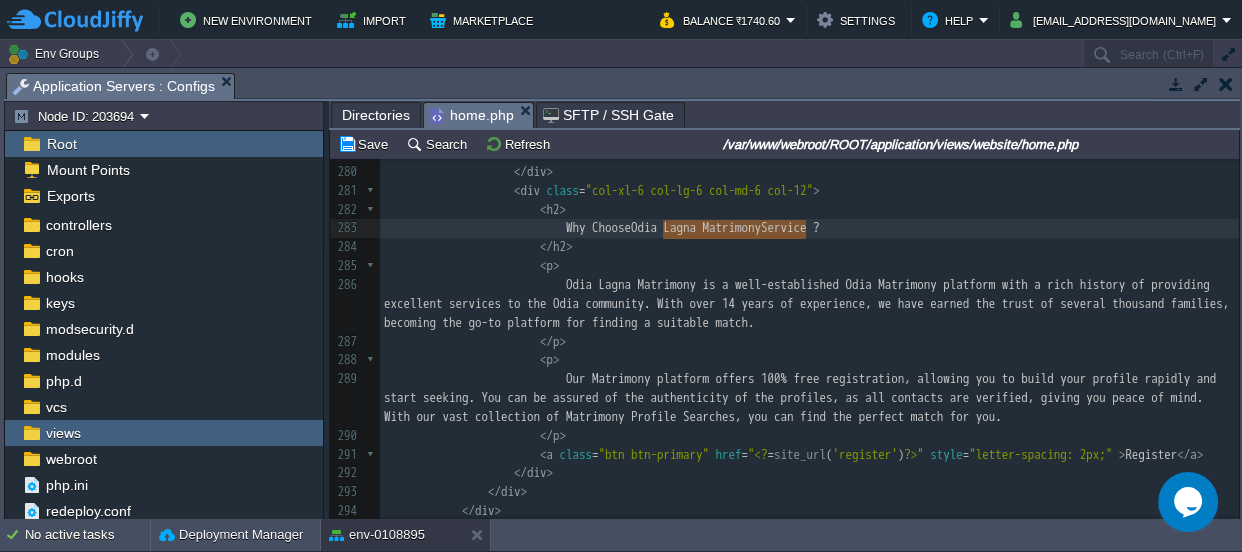 drag, startPoint x: 807, startPoint y: 224, endPoint x: 662, endPoint y: 226, distance: 145.0138 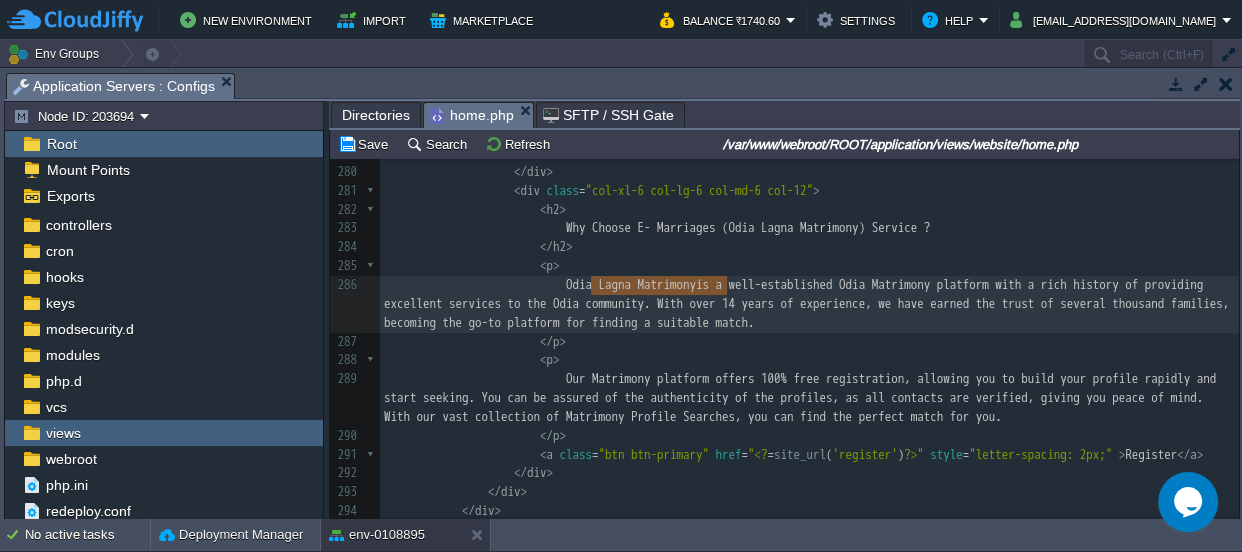 type on "Odia Lagna Matrimony" 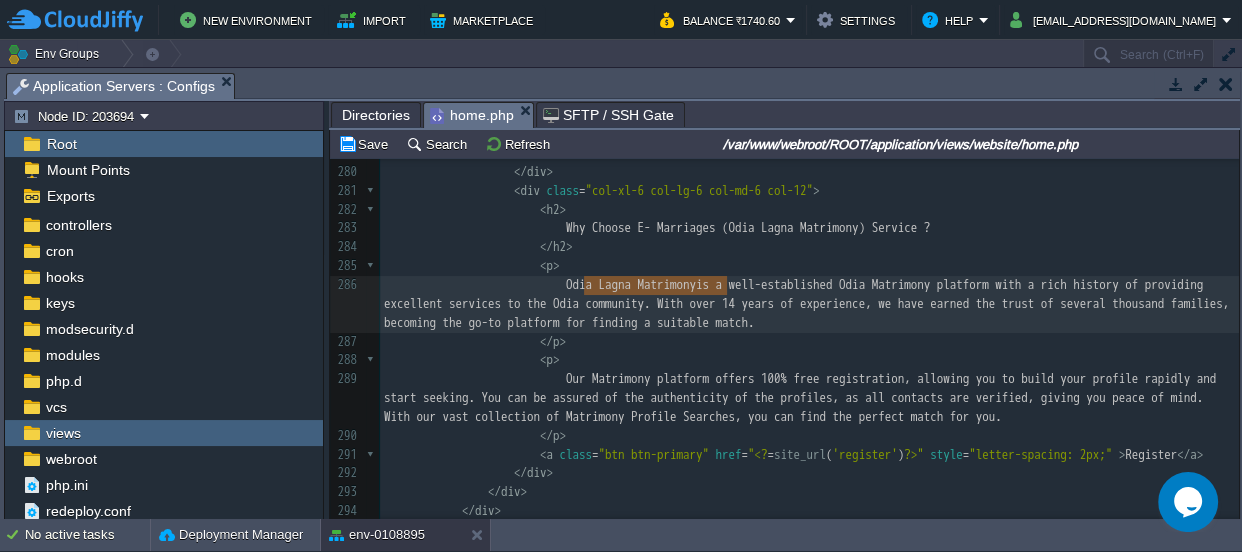 drag, startPoint x: 725, startPoint y: 280, endPoint x: 580, endPoint y: 282, distance: 145.0138 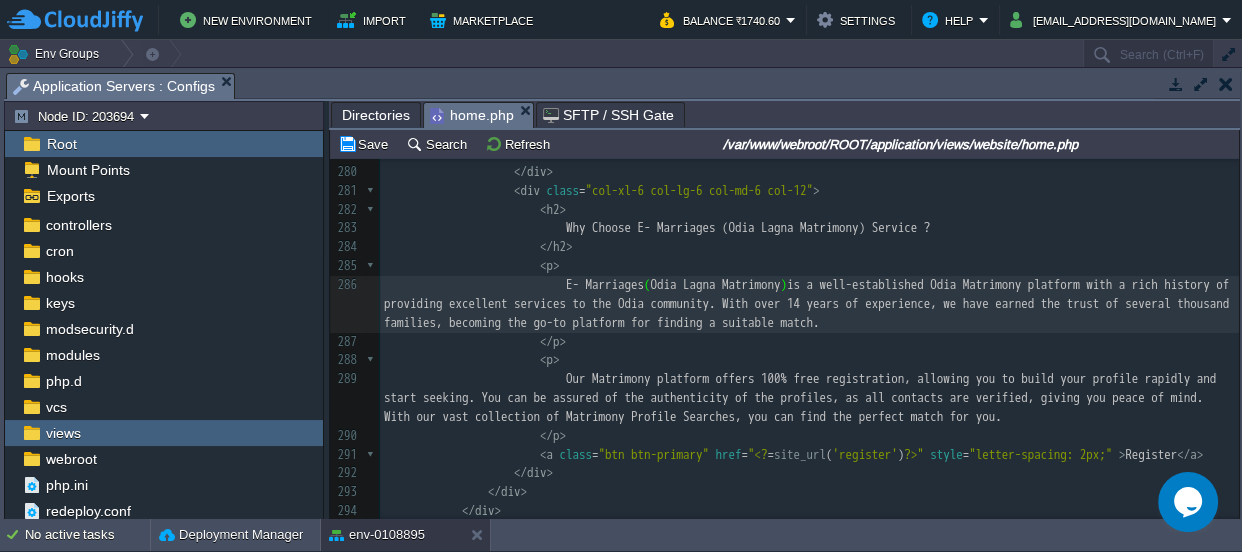 scroll, scrollTop: 5708, scrollLeft: 0, axis: vertical 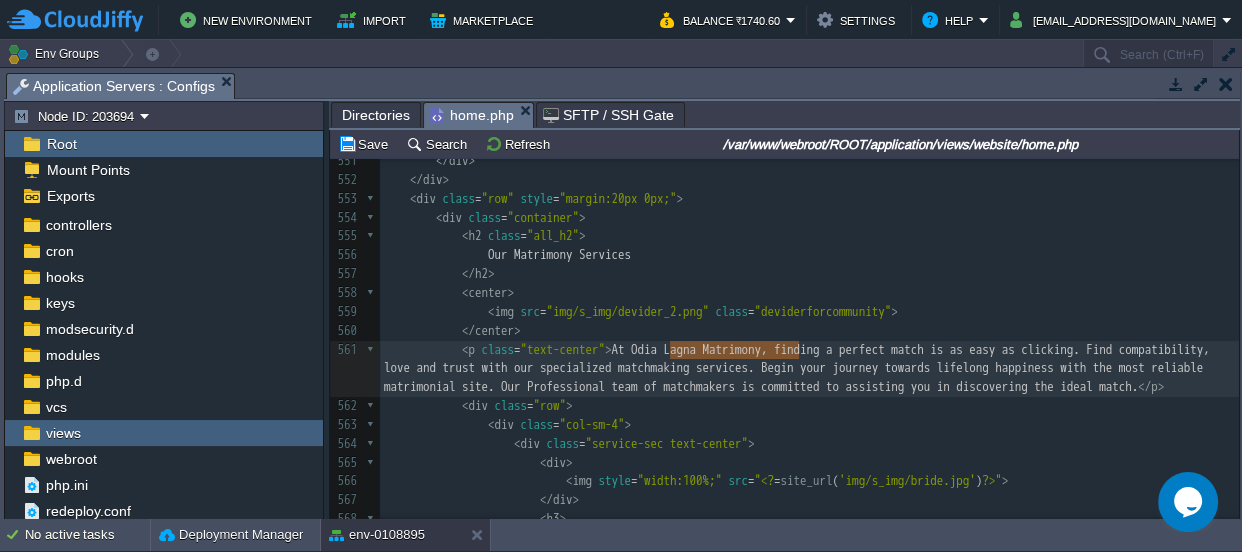 type on "Odia Lagna Matrimony" 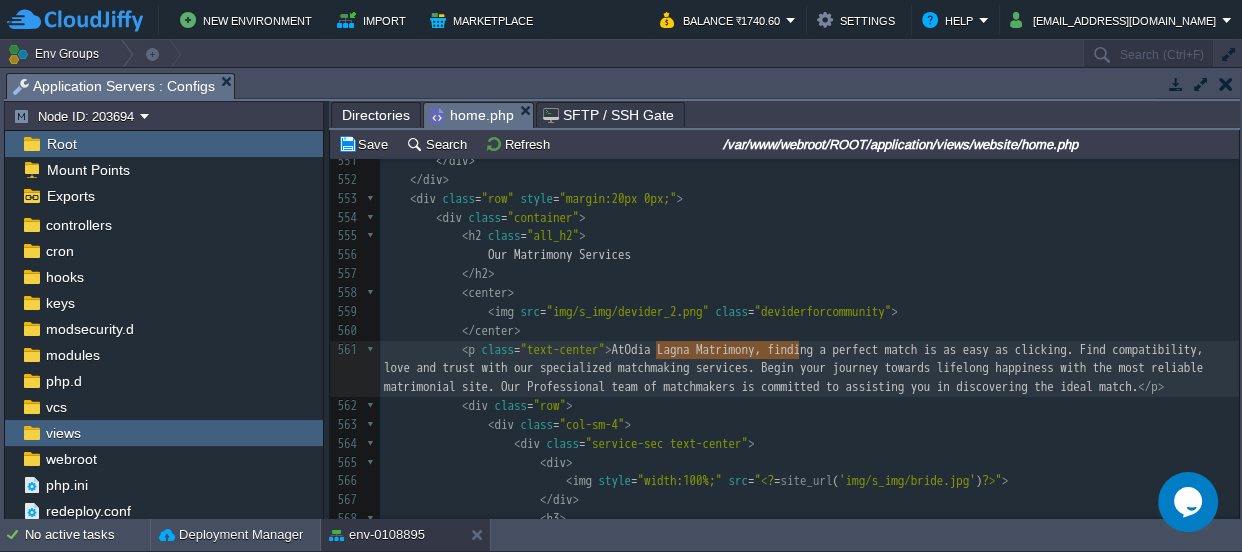drag, startPoint x: 799, startPoint y: 348, endPoint x: 655, endPoint y: 345, distance: 144.03125 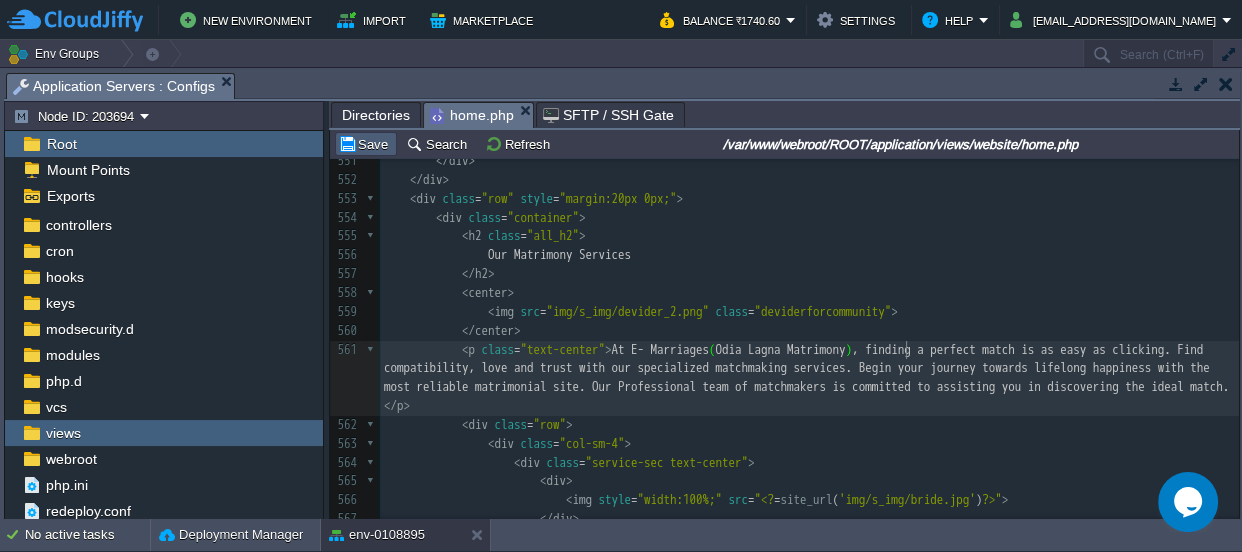 click on "Save" at bounding box center [366, 144] 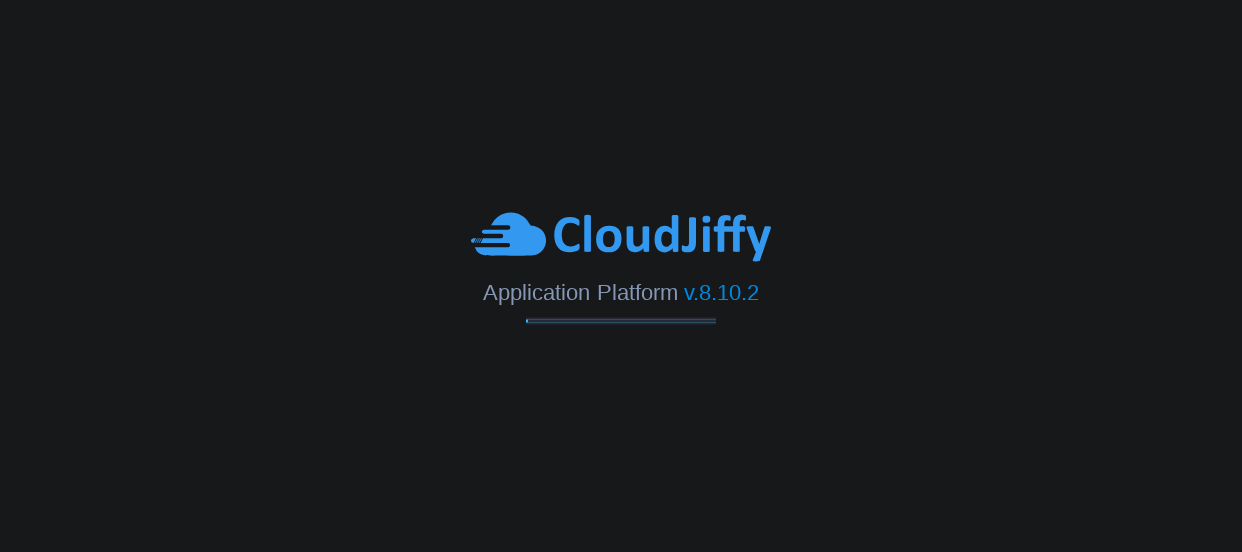 scroll, scrollTop: 0, scrollLeft: 0, axis: both 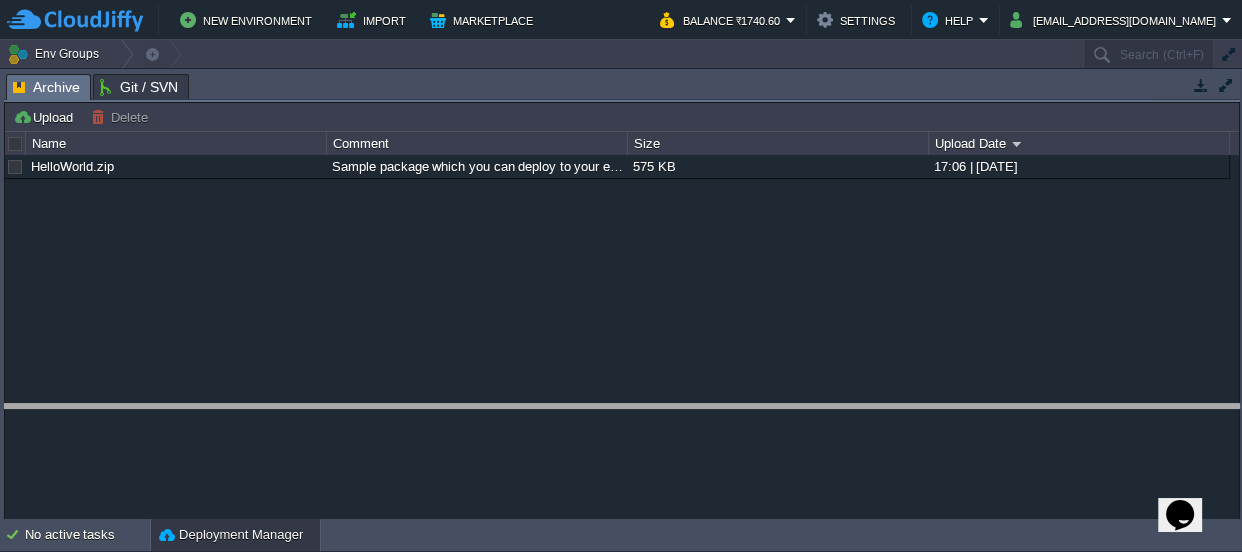 drag, startPoint x: 419, startPoint y: 96, endPoint x: 240, endPoint y: 587, distance: 522.6108 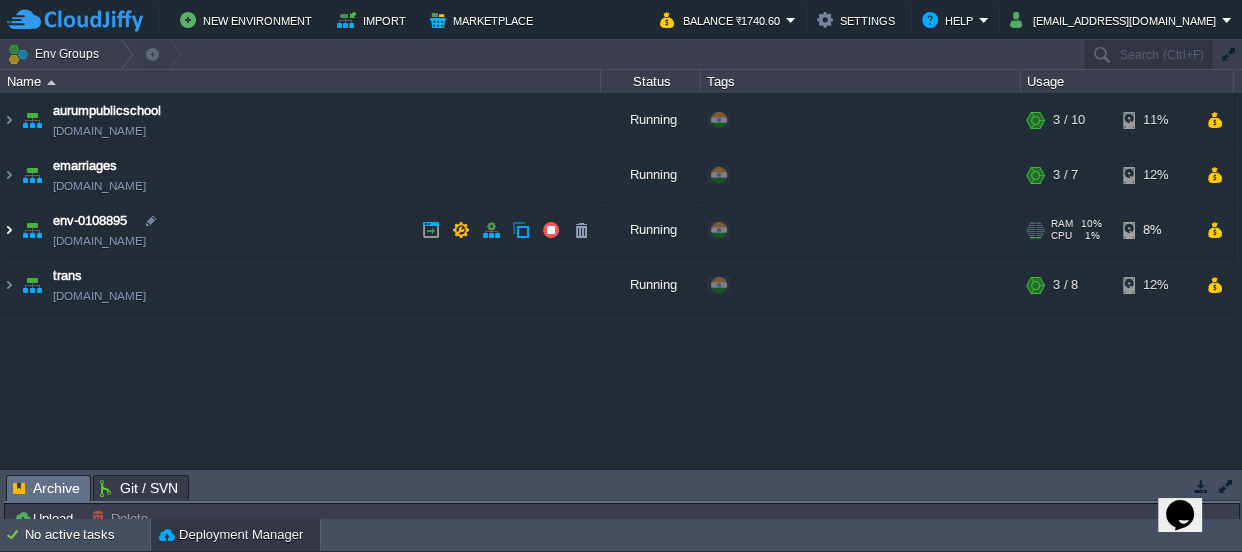 click at bounding box center (9, 230) 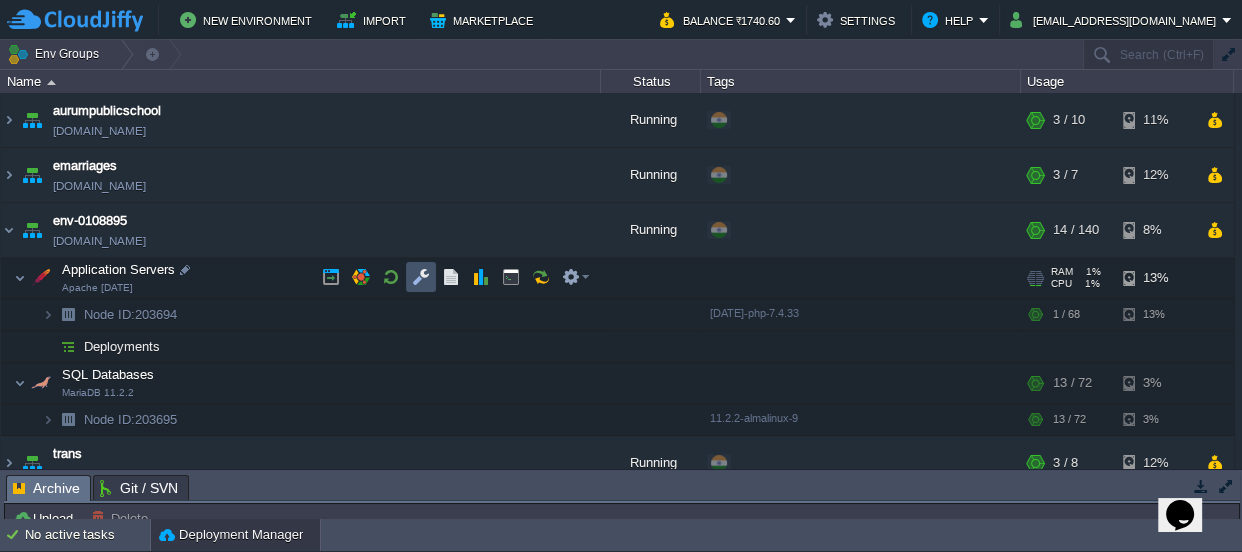 click at bounding box center [421, 277] 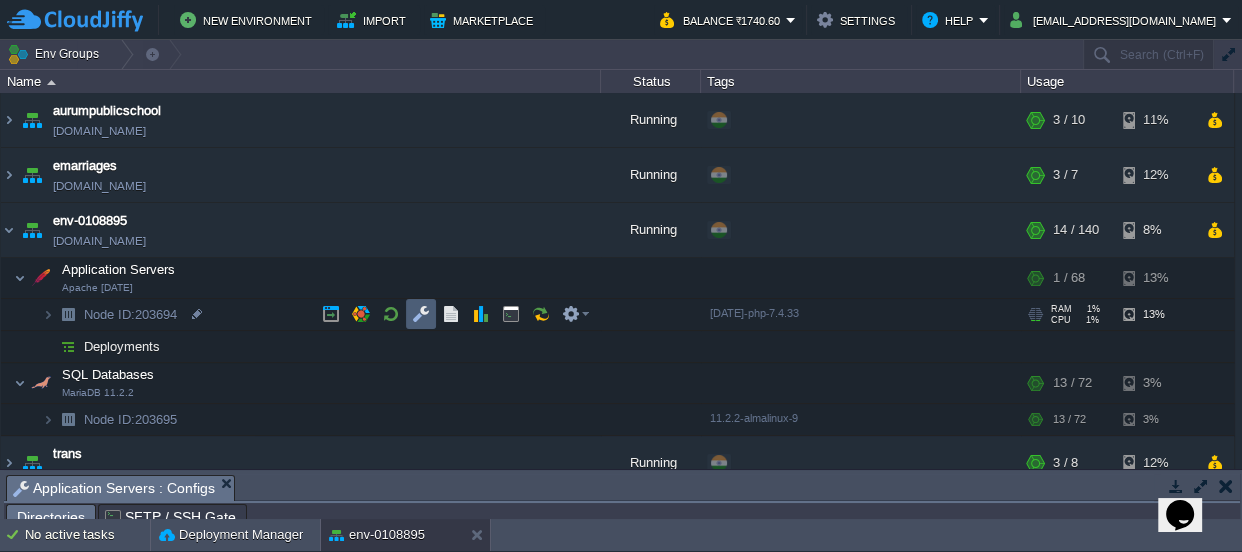 scroll, scrollTop: 33, scrollLeft: 0, axis: vertical 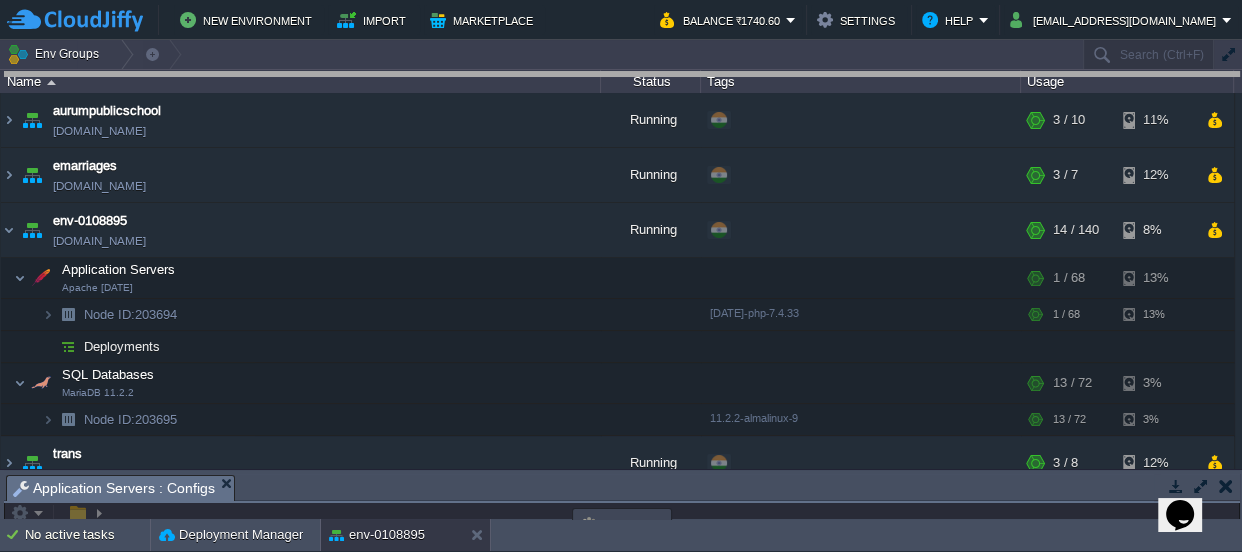 drag, startPoint x: 451, startPoint y: 485, endPoint x: 634, endPoint y: -110, distance: 622.5062 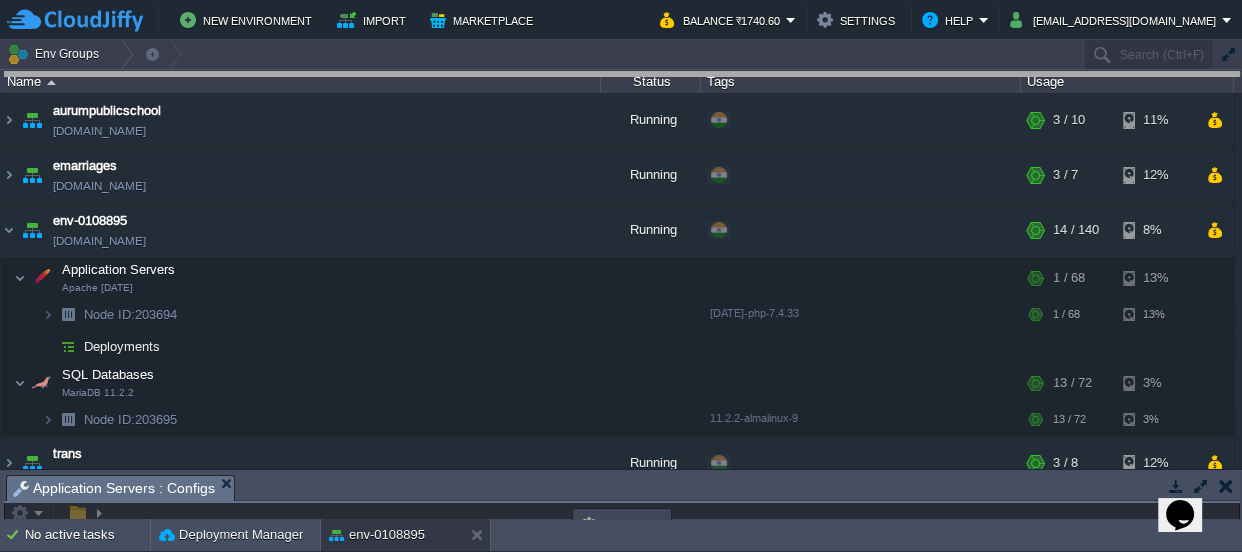 click on "New Environment Import Marketplace Bonus ₹0.00 Upgrade Account Balance ₹1740.60 Settings Help [EMAIL_ADDRESS][DOMAIN_NAME]       Env Groups                     Search (Ctrl+F)         auto-gen Name Status Tags Usage aurumpublicschool [DOMAIN_NAME] Running                                 + Add to Env Group                                                                                                                                                            RAM                 19%                                         CPU                 1%                             3 / 10                    11%       emarriages [DOMAIN_NAME] Running                                 + Add to Env Group                                                                                                                                                            RAM                 26%                                         CPU                 1%                             3 / 7" 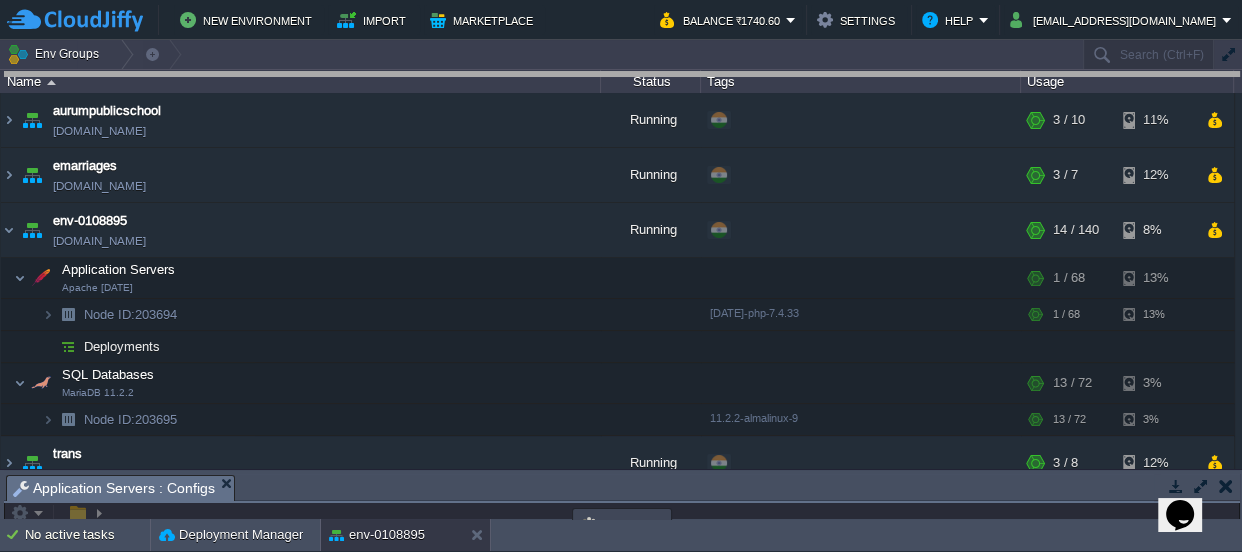 scroll, scrollTop: 0, scrollLeft: 0, axis: both 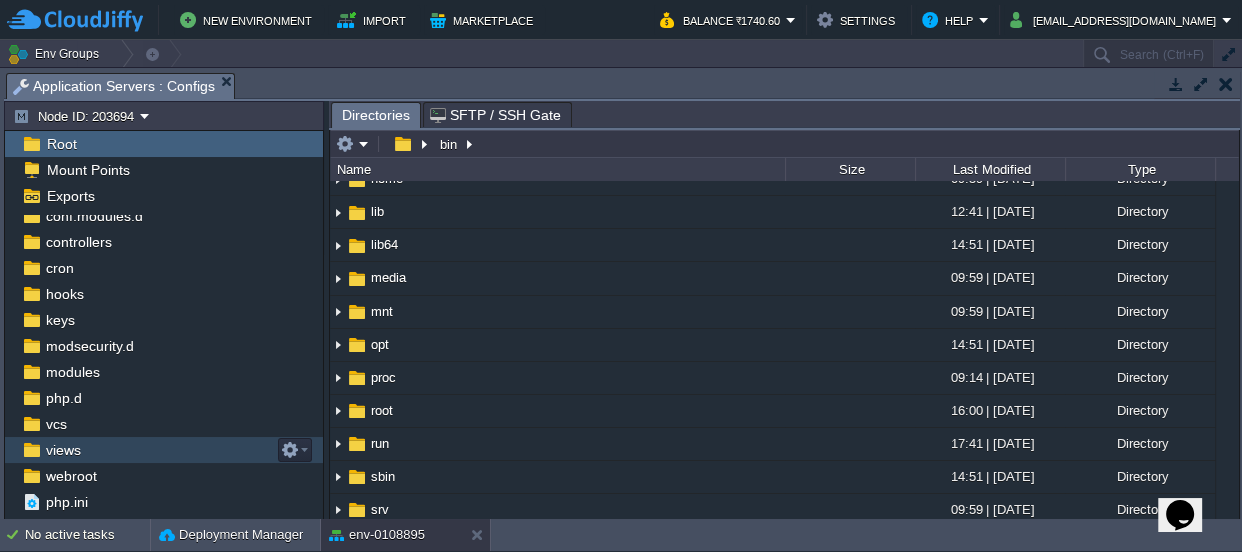 click on "views" at bounding box center (63, 450) 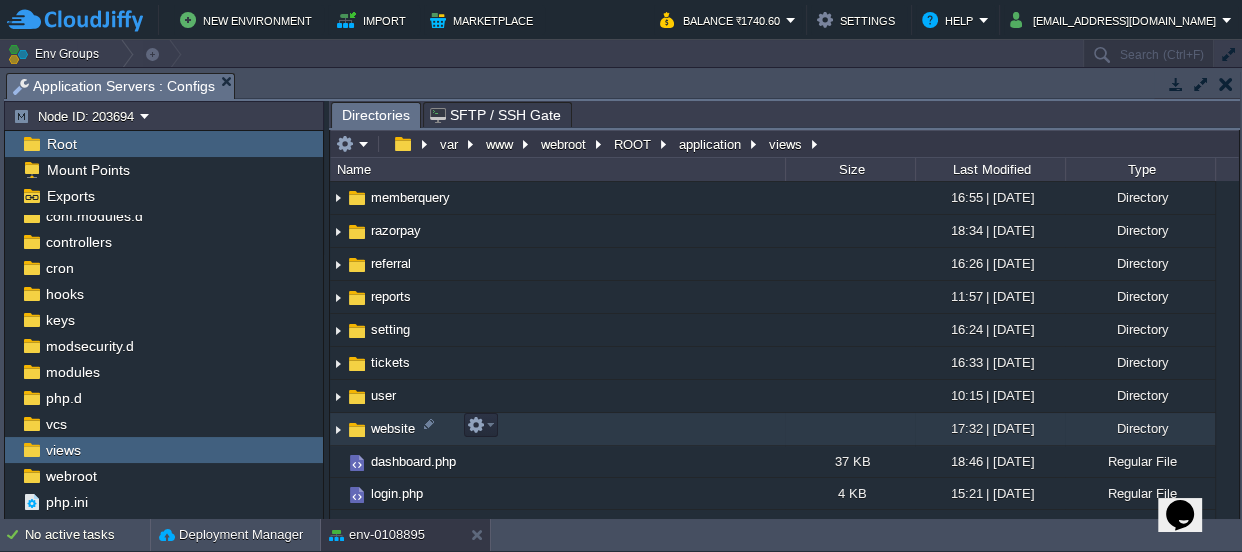 scroll, scrollTop: 490, scrollLeft: 0, axis: vertical 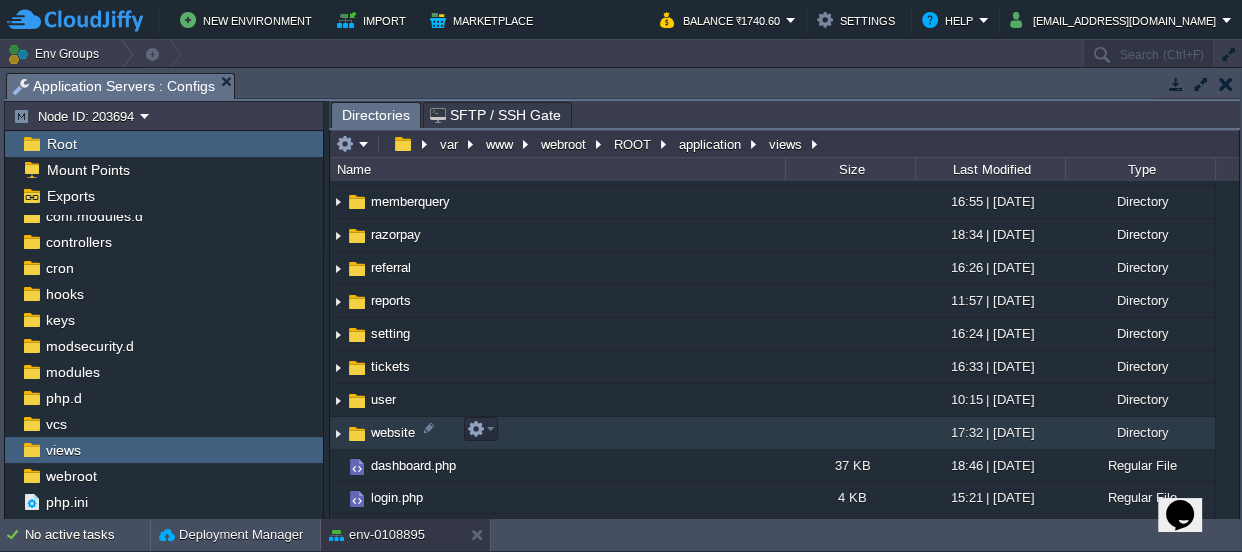 click on "website" at bounding box center (393, 432) 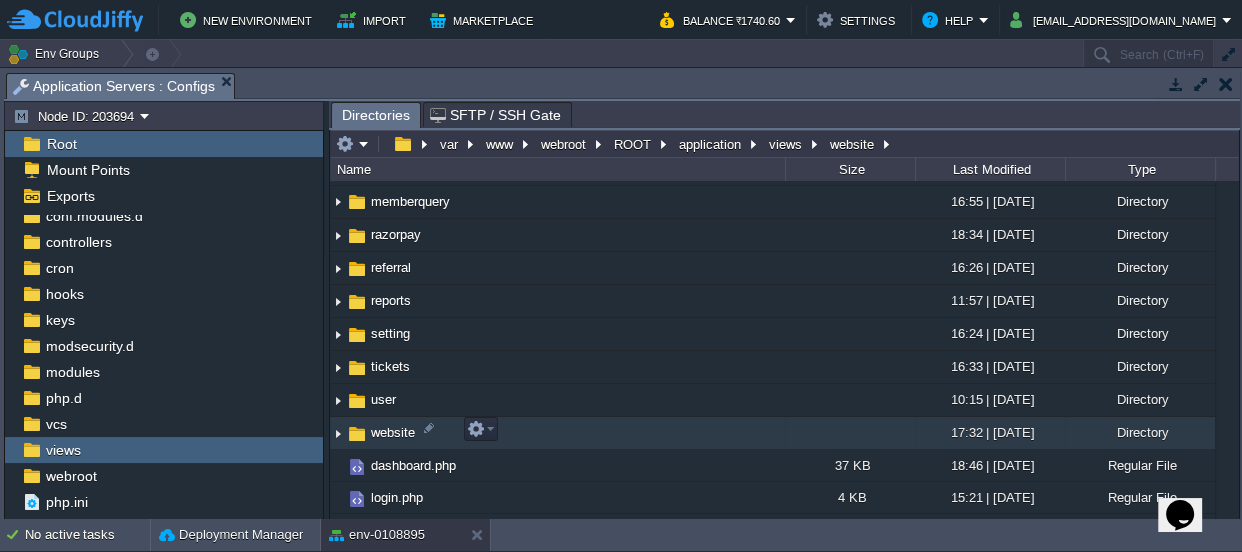 click on "website" at bounding box center (393, 432) 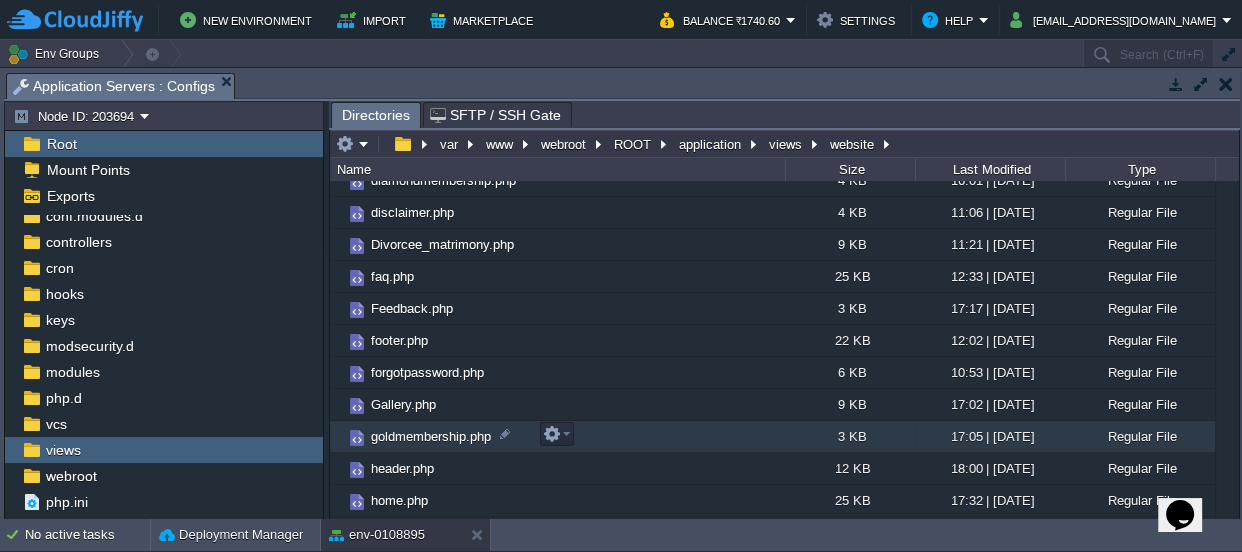 scroll, scrollTop: 363, scrollLeft: 0, axis: vertical 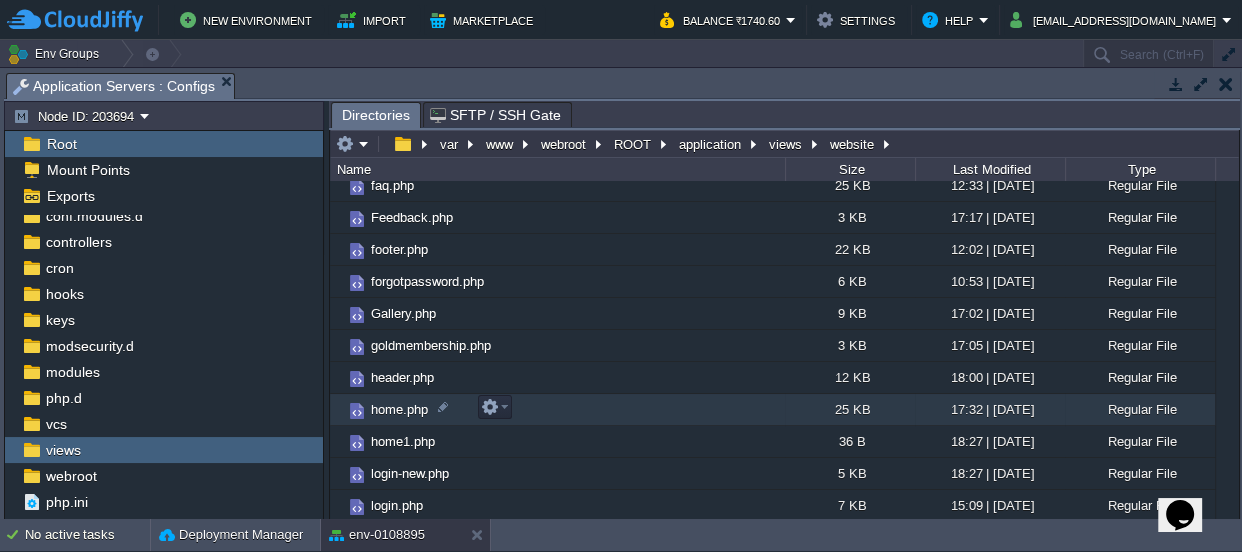 click on "home.php" at bounding box center (399, 409) 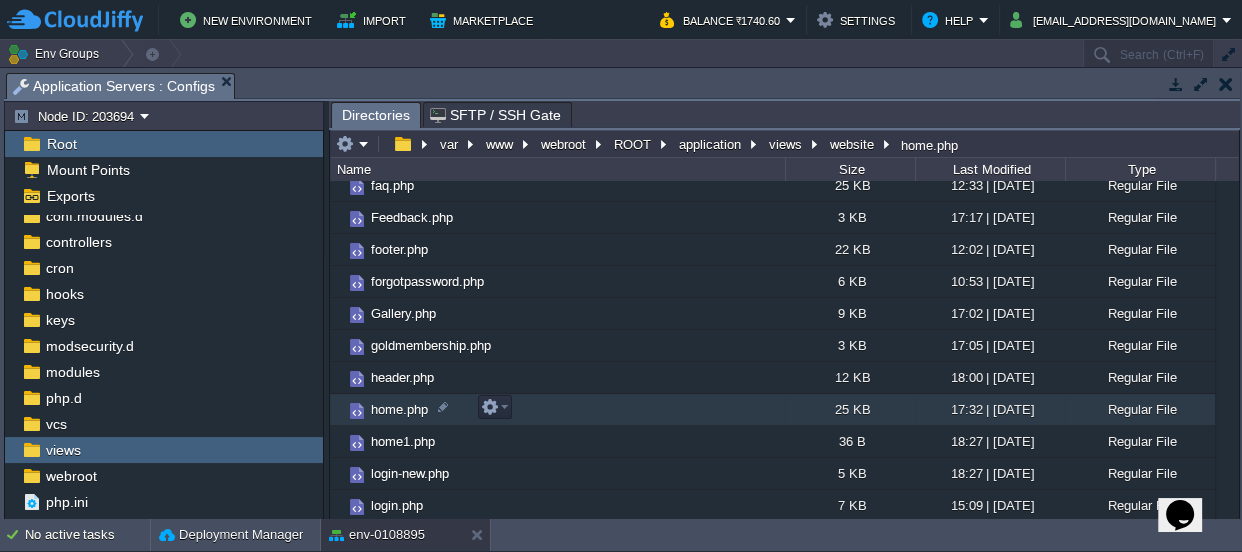 click on "home.php" at bounding box center [399, 409] 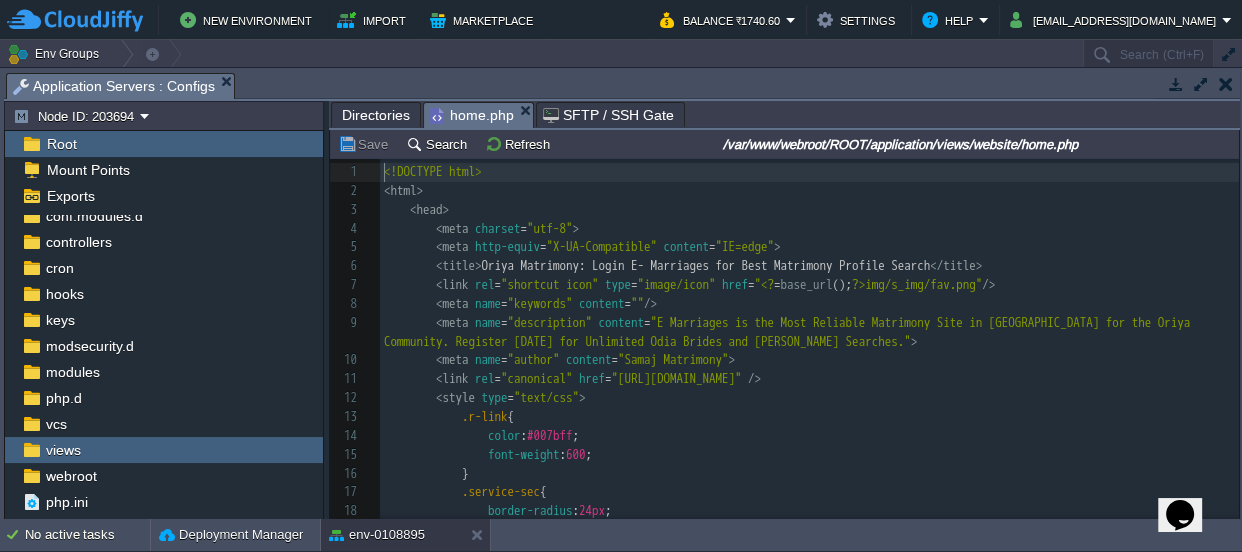 scroll, scrollTop: 6, scrollLeft: 0, axis: vertical 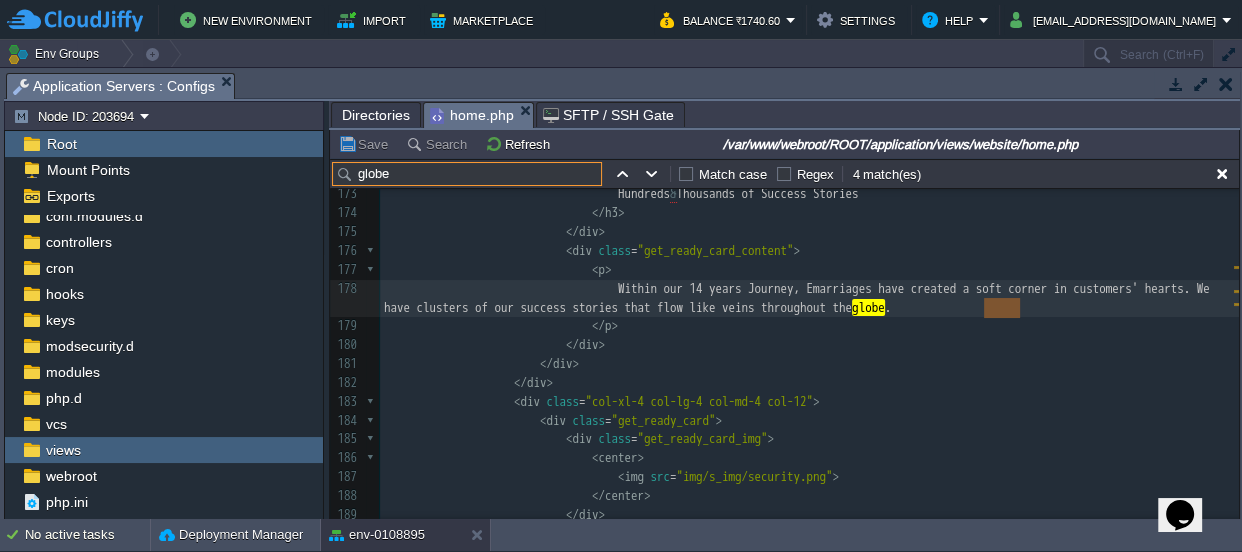 type on "globe" 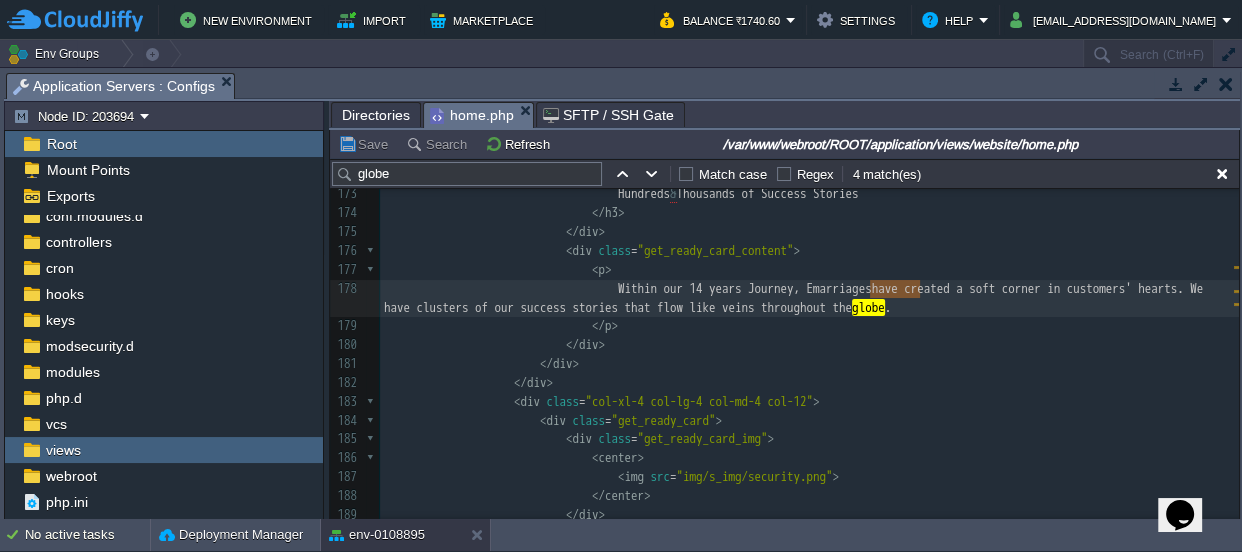 type on "Emarriages" 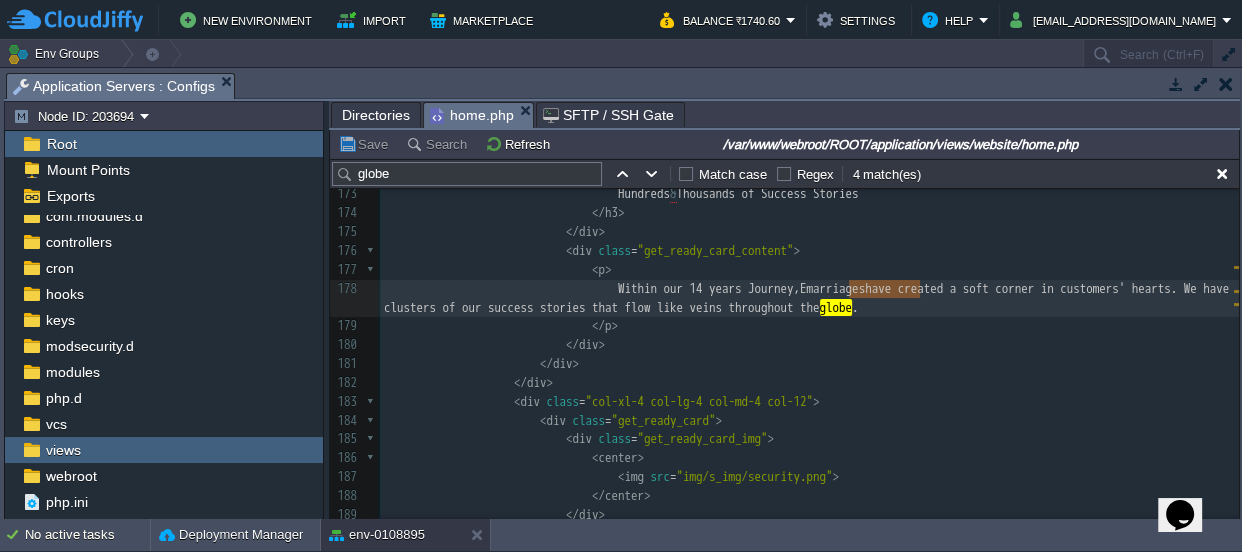 drag, startPoint x: 919, startPoint y: 283, endPoint x: 848, endPoint y: 285, distance: 71.02816 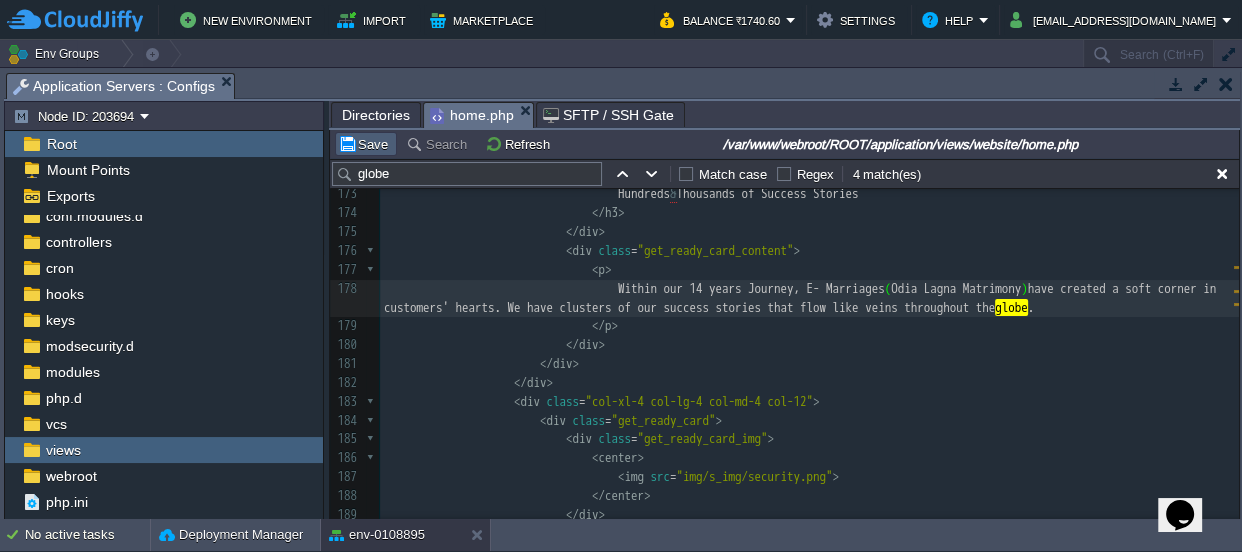 click on "Save" at bounding box center (366, 144) 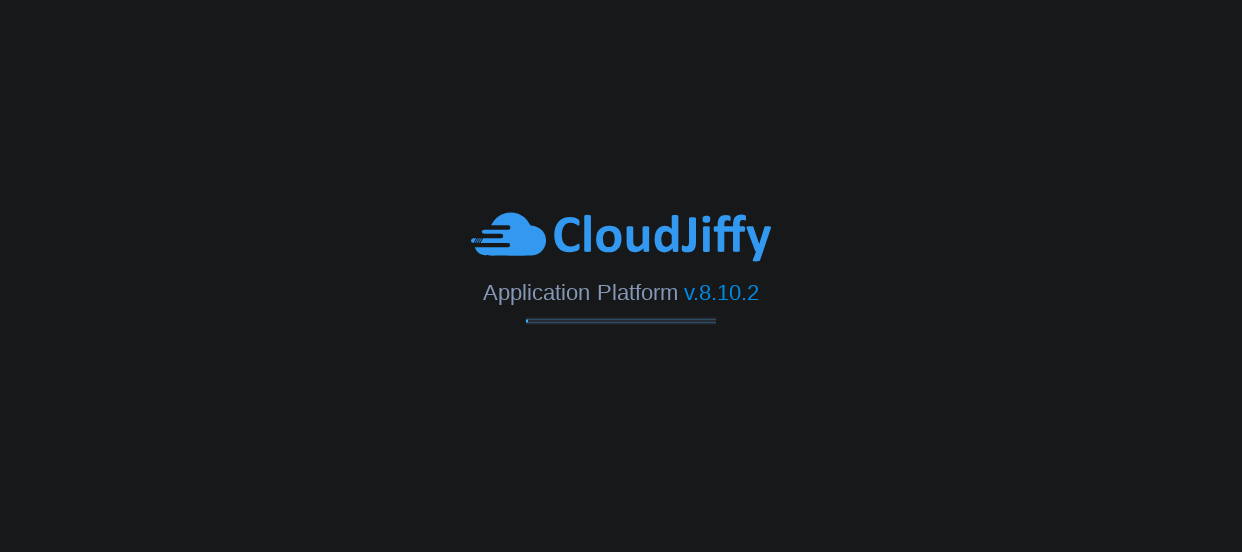 scroll, scrollTop: 0, scrollLeft: 0, axis: both 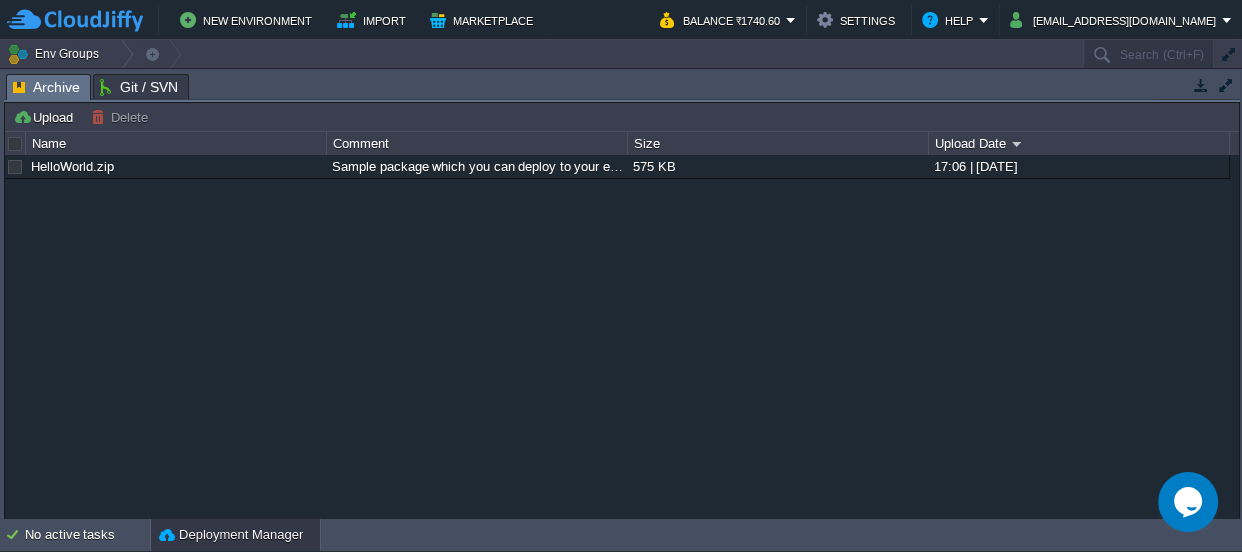 drag, startPoint x: 460, startPoint y: 82, endPoint x: 274, endPoint y: 584, distance: 535.35034 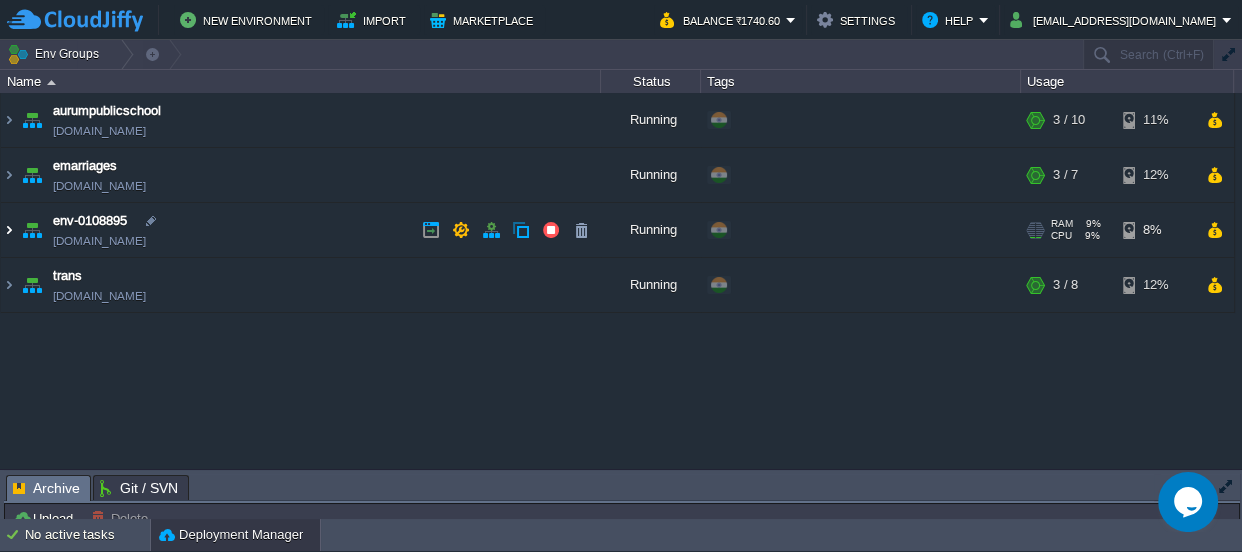 click at bounding box center [9, 230] 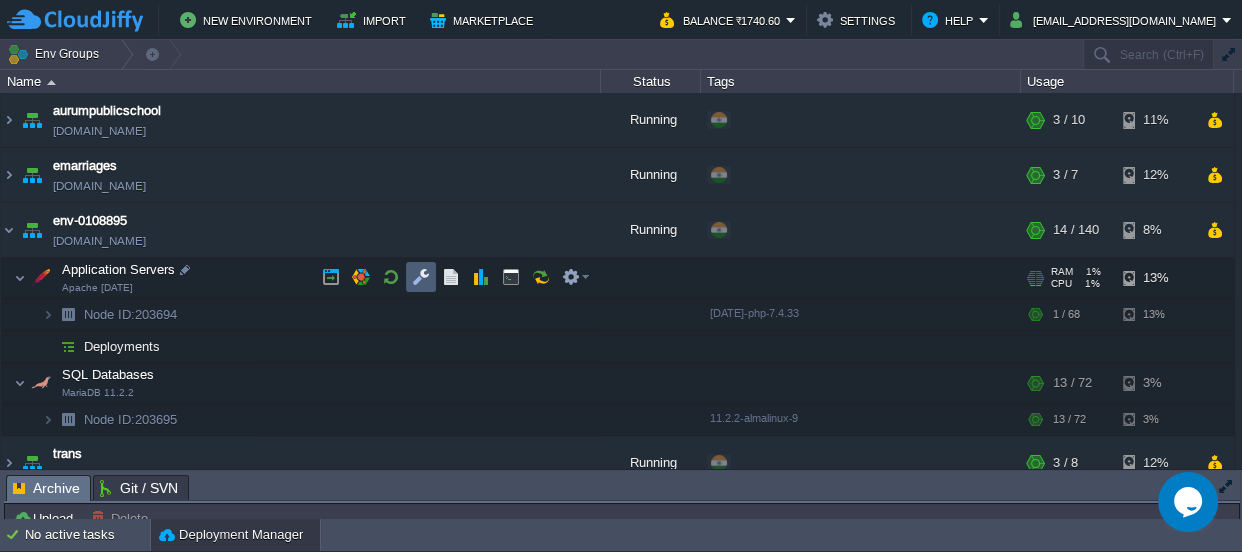click at bounding box center (421, 277) 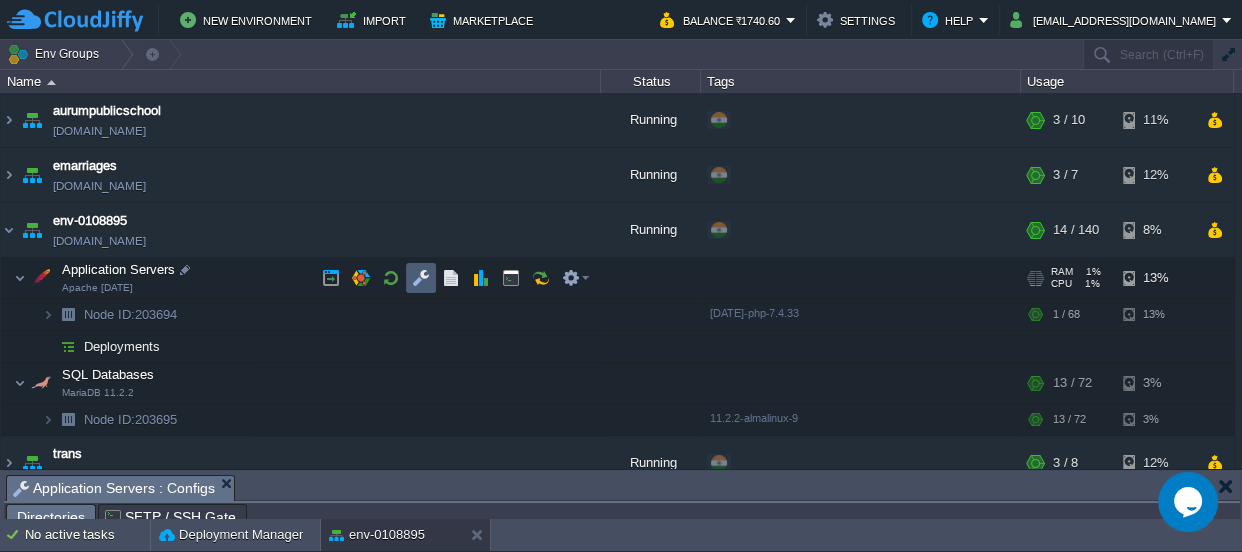 scroll, scrollTop: 0, scrollLeft: 0, axis: both 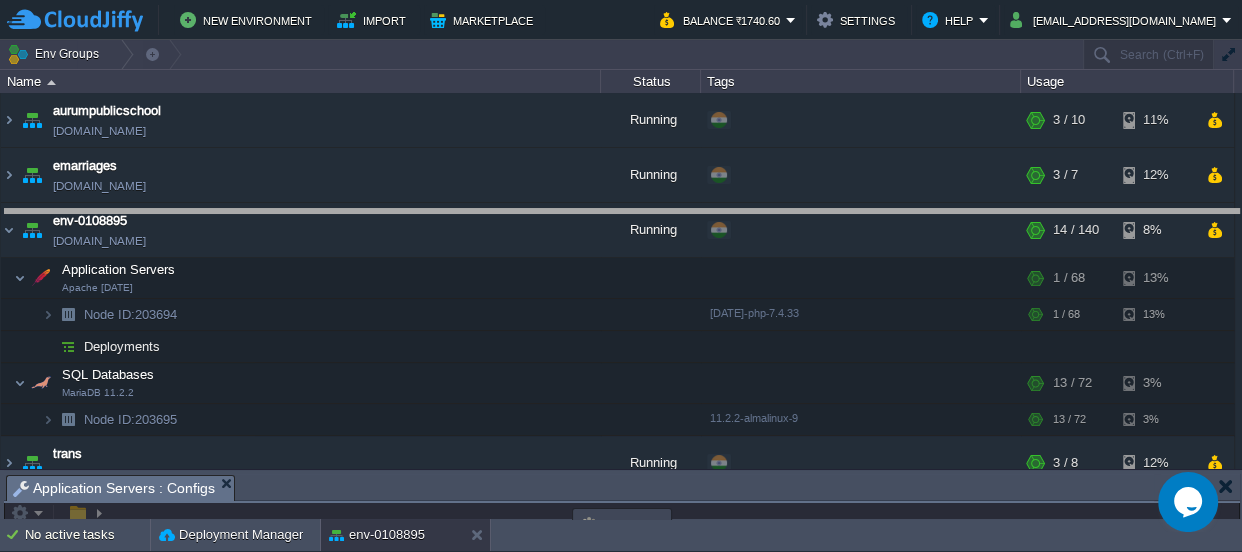drag, startPoint x: 569, startPoint y: 488, endPoint x: 495, endPoint y: -60, distance: 552.97375 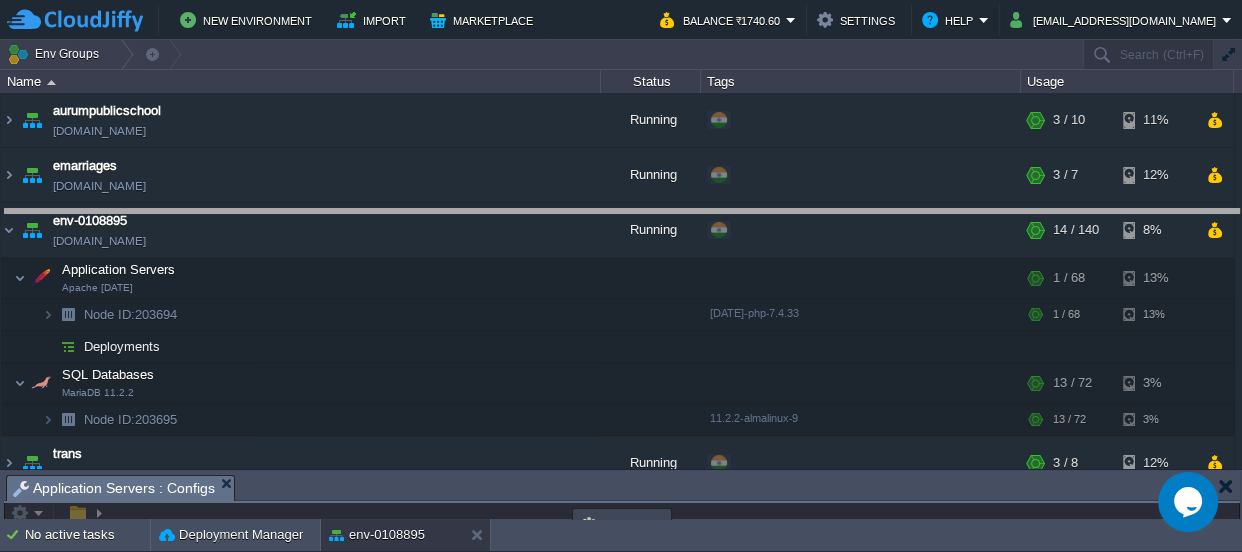 click on "New Environment Import Marketplace Bonus ₹0.00 Upgrade Account Balance ₹1740.60 Settings Help odialagna.ho@gmail.com       Env Groups                     Search (Ctrl+F)         auto-gen Name Status Tags Usage aurumpublicschool aurumpublicschool.cloudjiffy.net Running                                 + Add to Env Group                                                                                                                                                            RAM                 18%                                         CPU                 0%                             3 / 10                    11%       emarriages emarriages.cloudjiffy.net Running                                 + Add to Env Group                                                                                                                                                            RAM                 26%                                         CPU                 1%                             3 / 7" 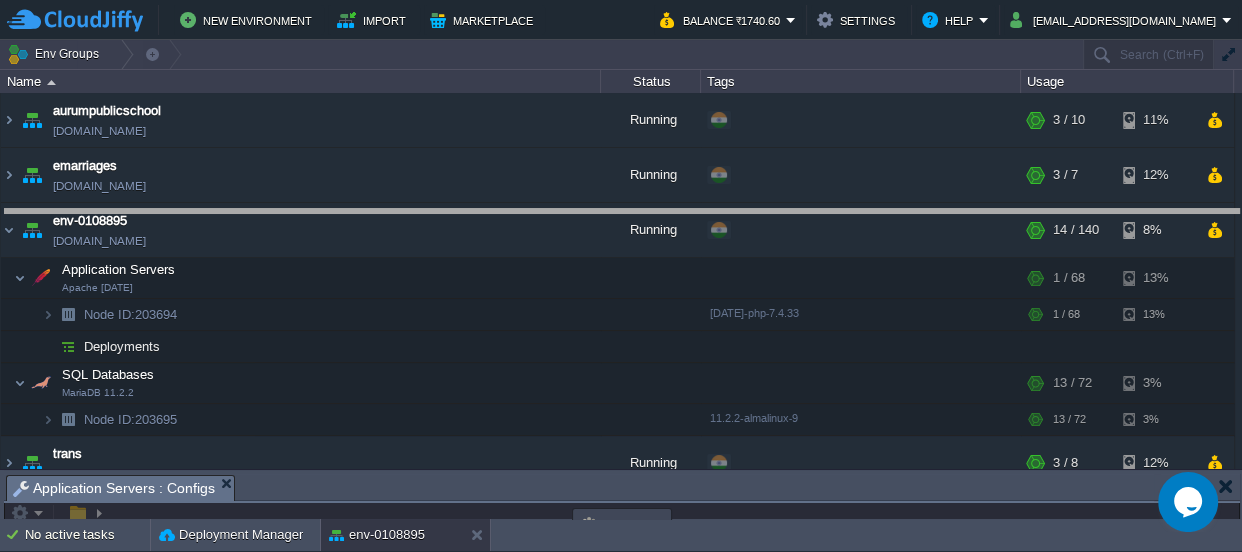 scroll, scrollTop: 0, scrollLeft: 0, axis: both 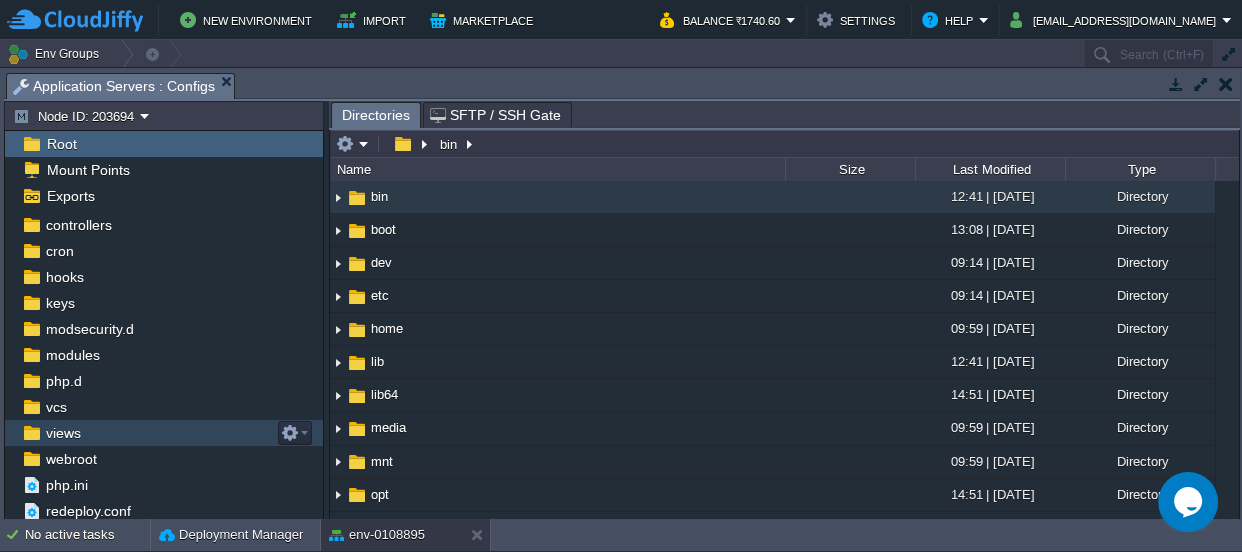 click on "views" at bounding box center [63, 433] 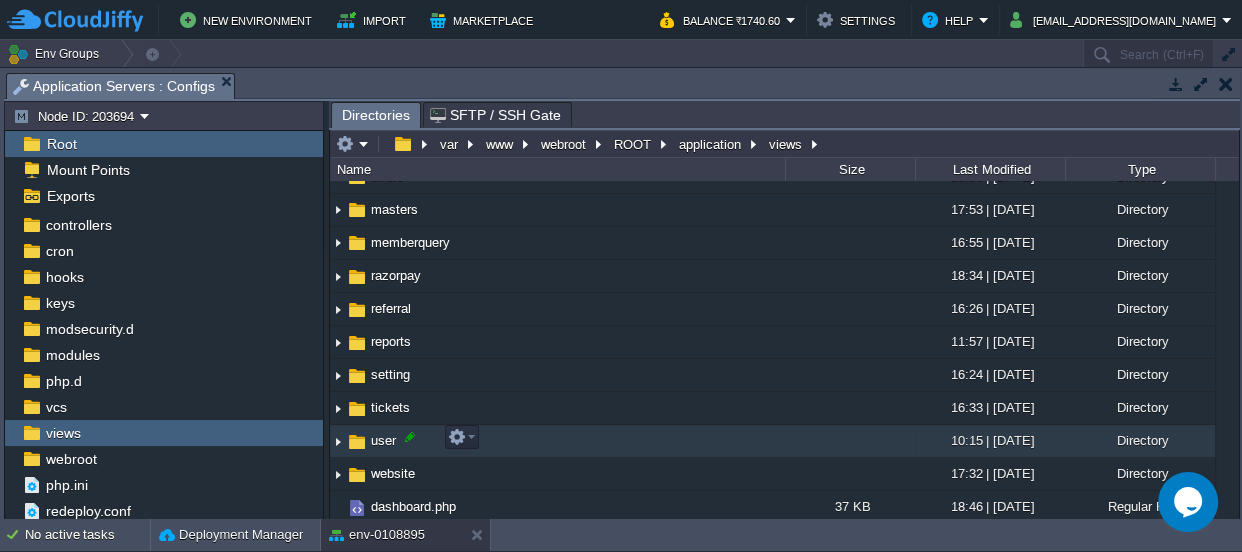 scroll, scrollTop: 454, scrollLeft: 0, axis: vertical 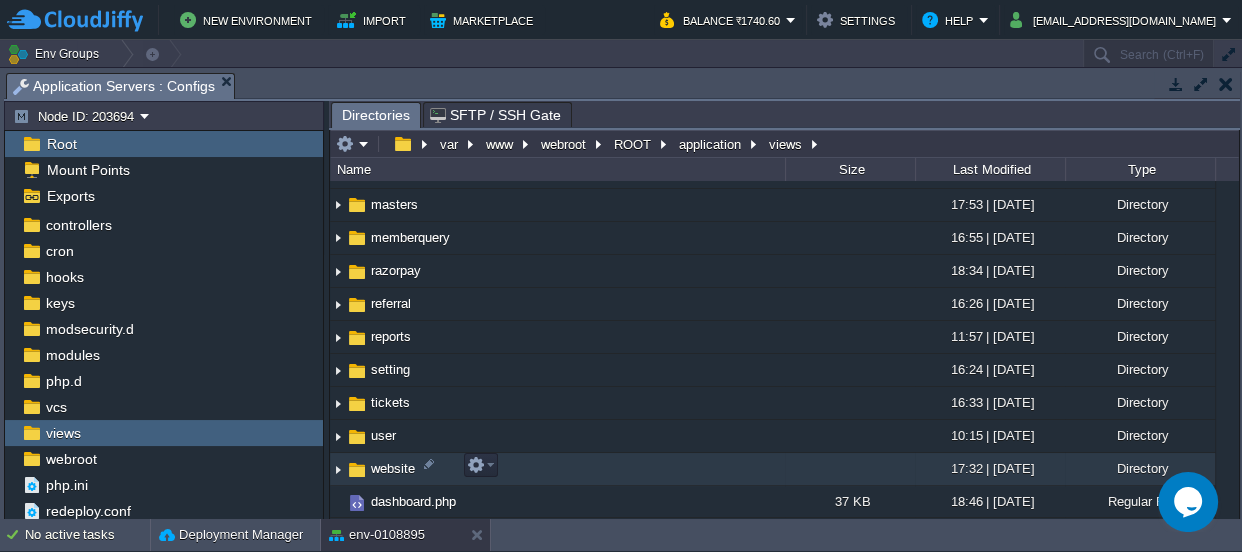 click on "website" at bounding box center [393, 468] 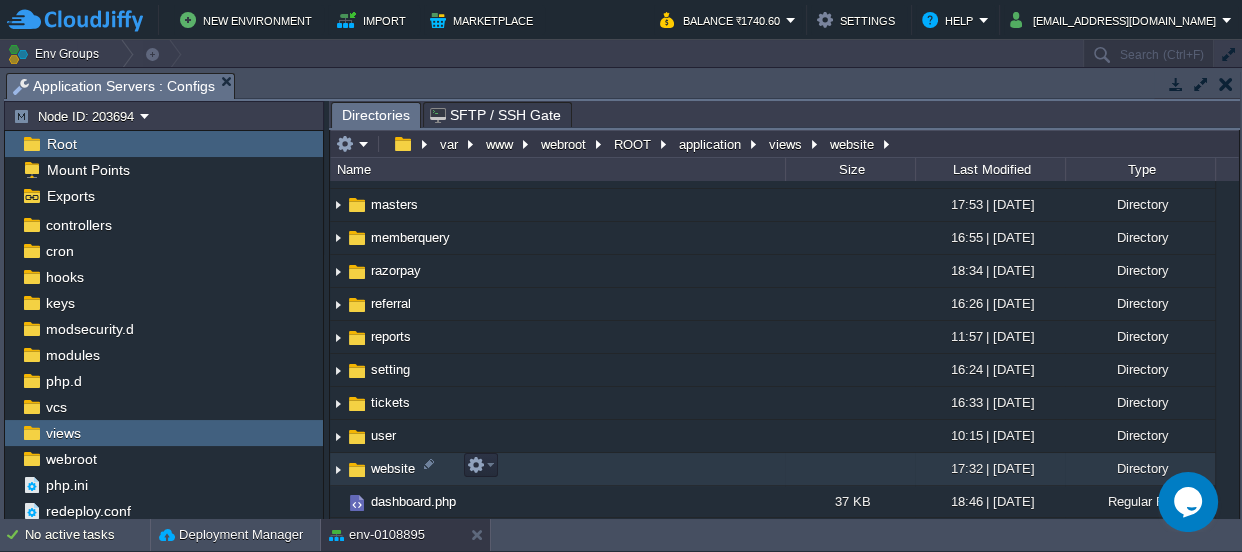 click on "website" at bounding box center [393, 468] 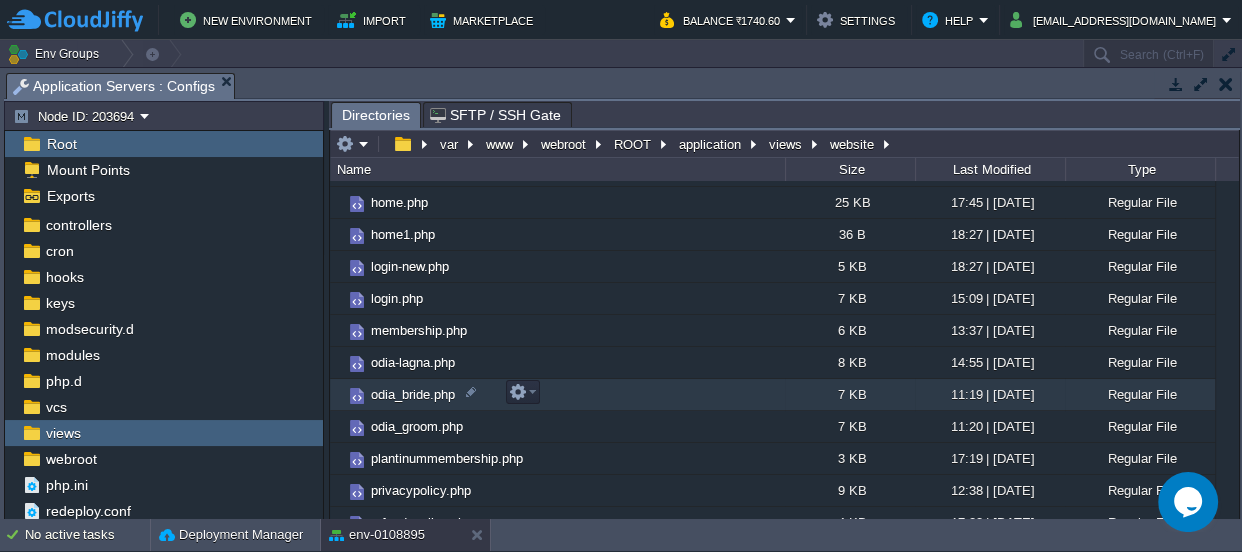 scroll, scrollTop: 479, scrollLeft: 0, axis: vertical 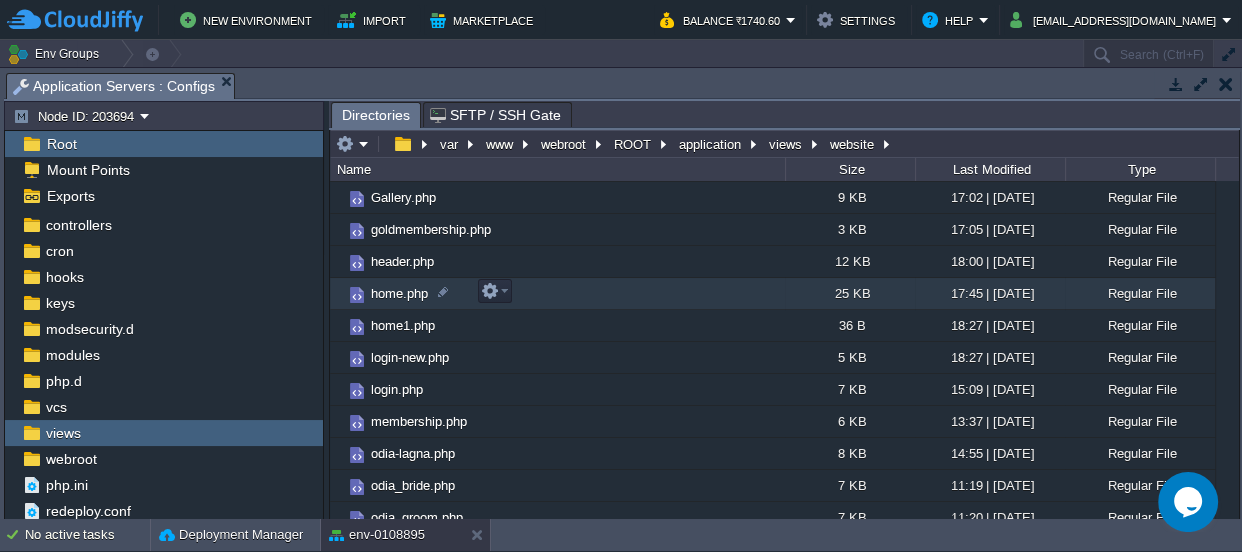 click on "home.php" at bounding box center [399, 293] 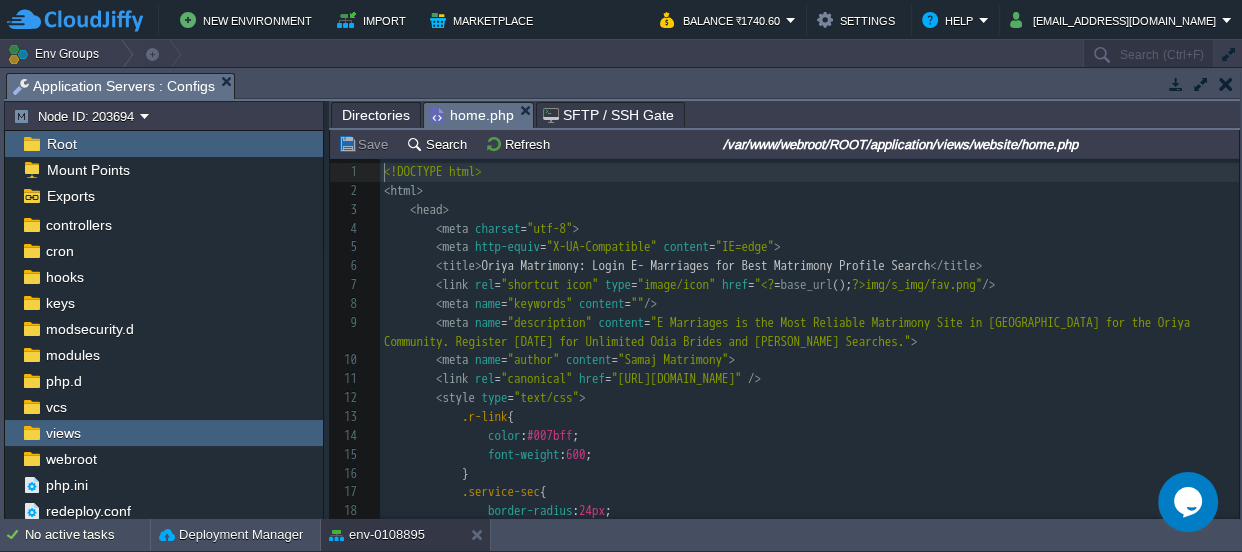 scroll, scrollTop: 6, scrollLeft: 0, axis: vertical 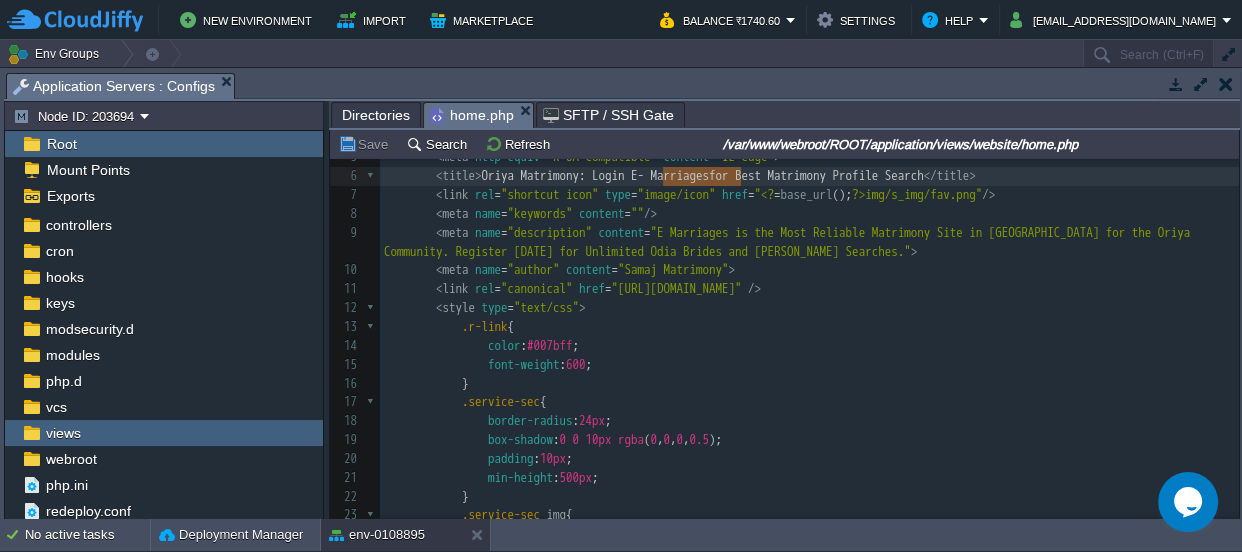 type on "E- Marriages" 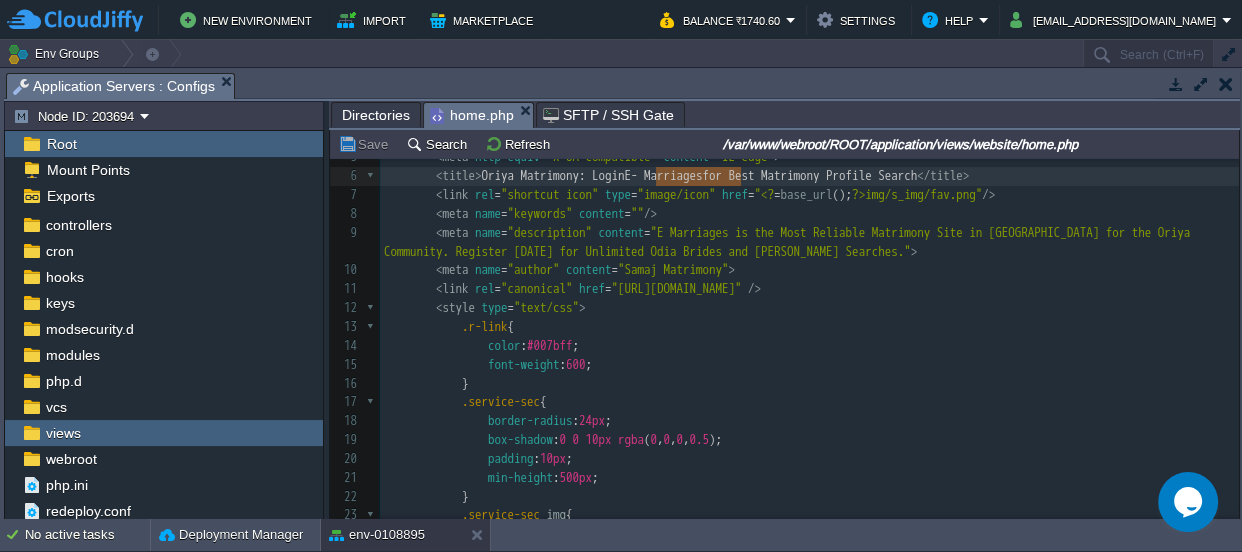 drag, startPoint x: 740, startPoint y: 172, endPoint x: 658, endPoint y: 177, distance: 82.1523 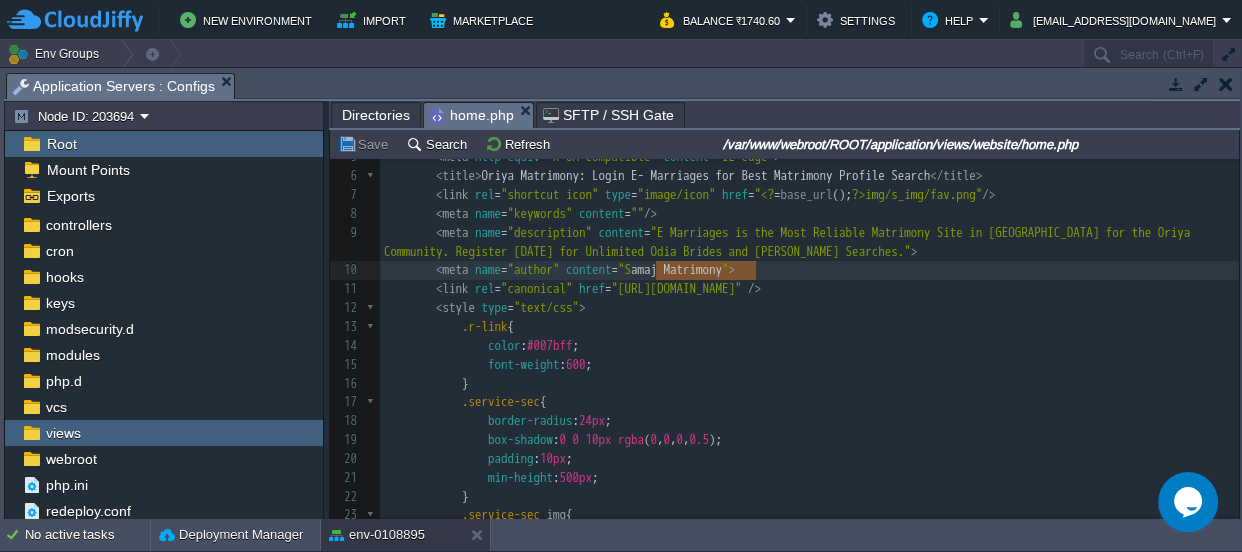 type on "Samaj Matrimony" 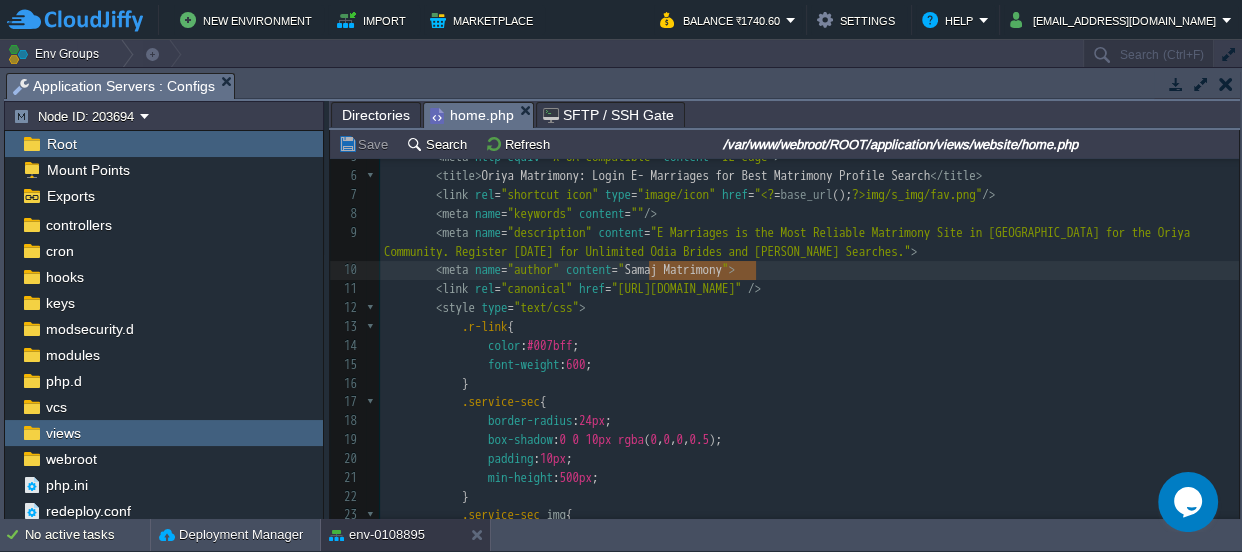 drag, startPoint x: 756, startPoint y: 269, endPoint x: 651, endPoint y: 270, distance: 105.00476 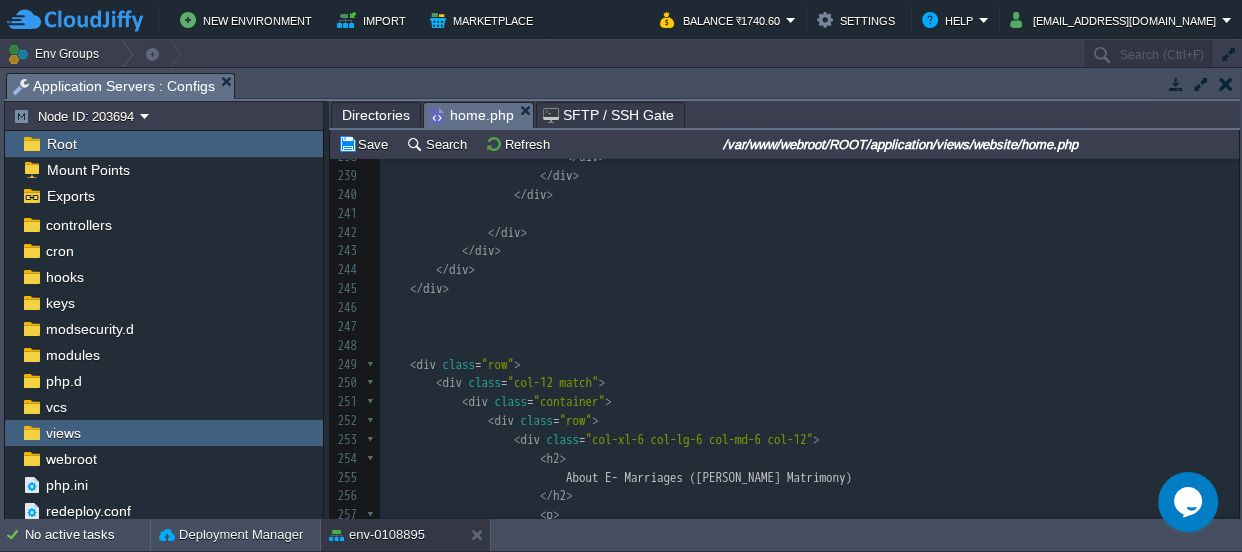 type 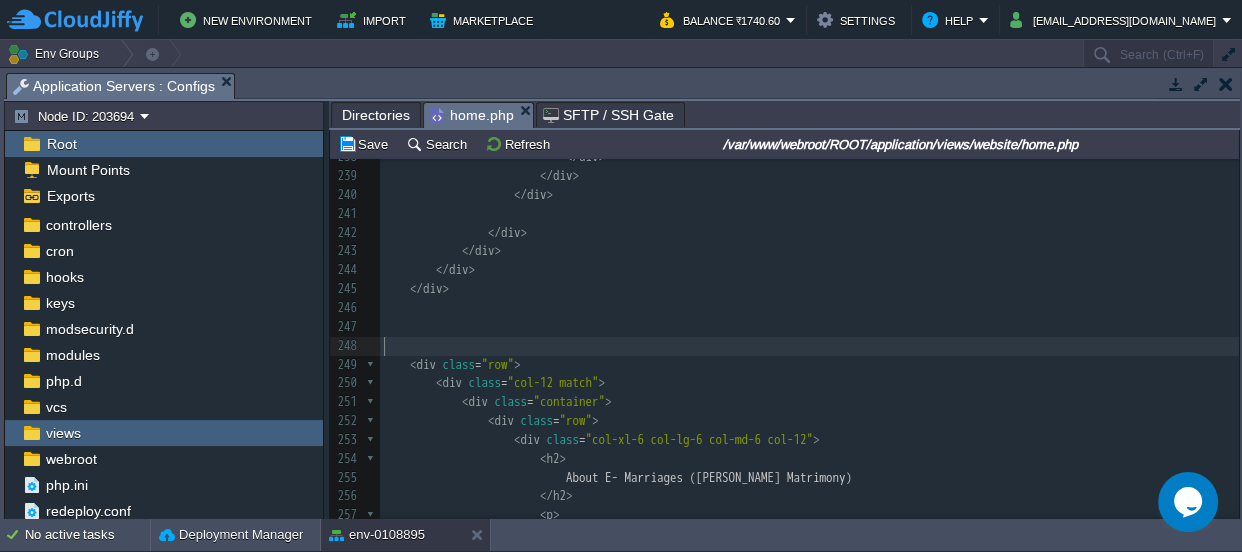 click on "​" at bounding box center [809, 346] 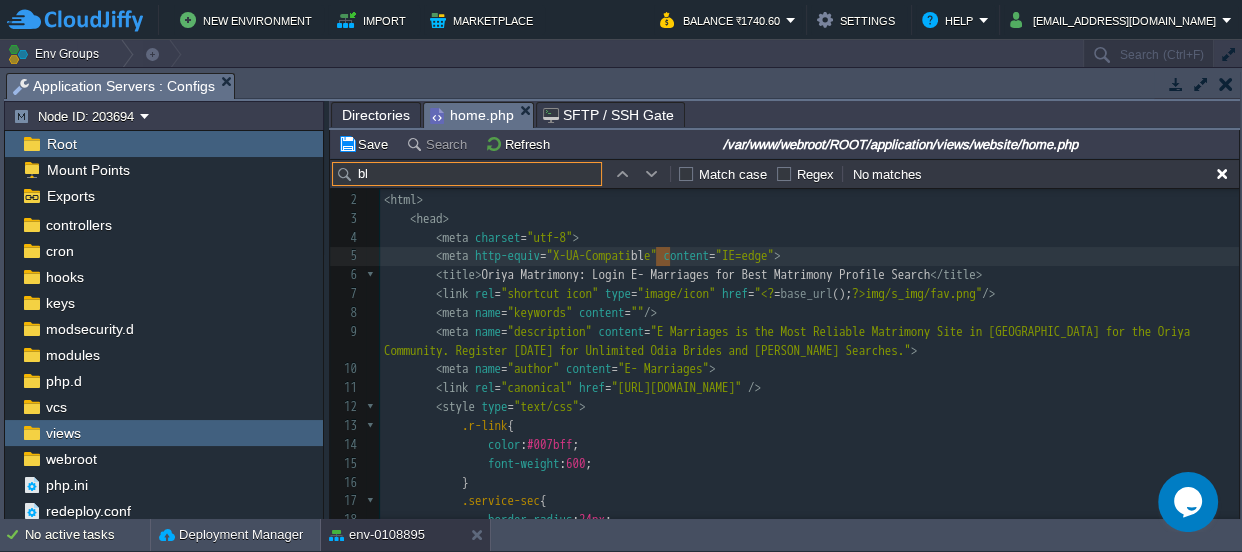 type on "b" 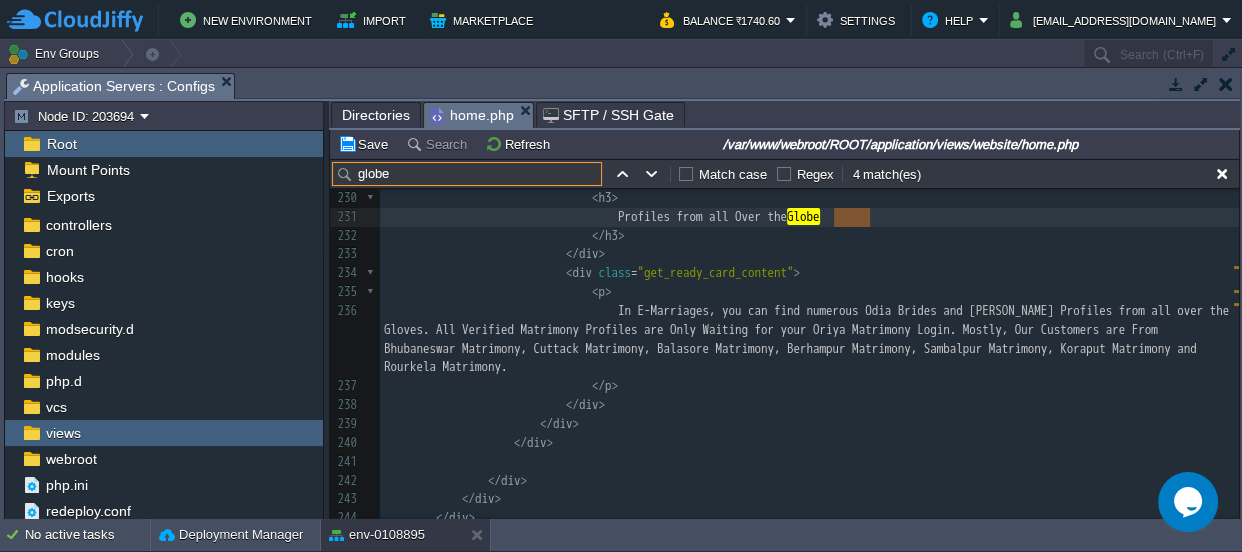 type on "globe" 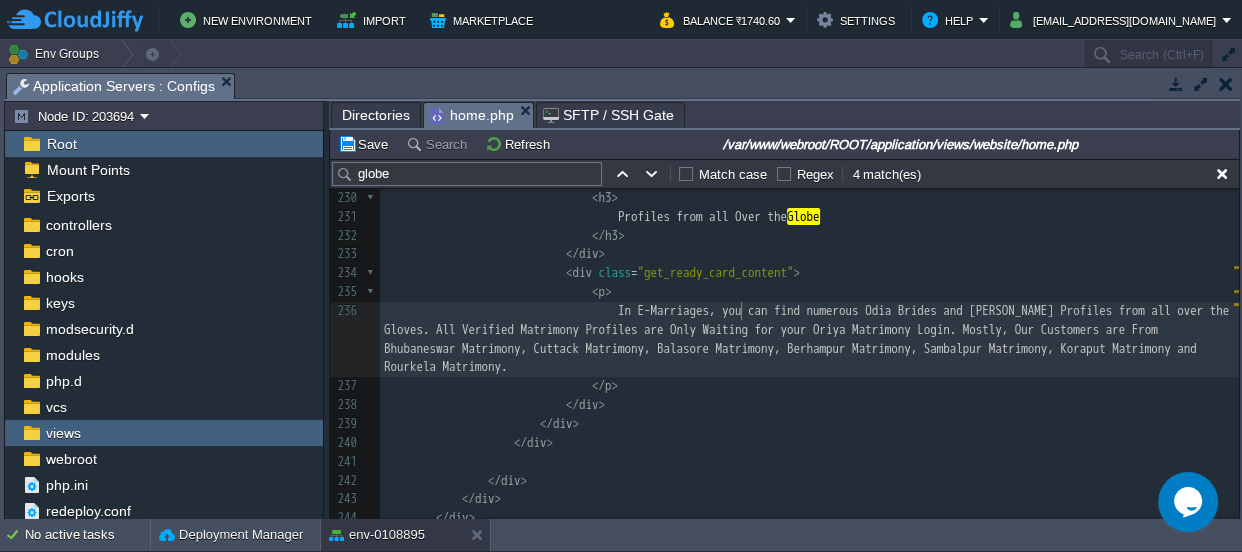 type on "E-Marriages" 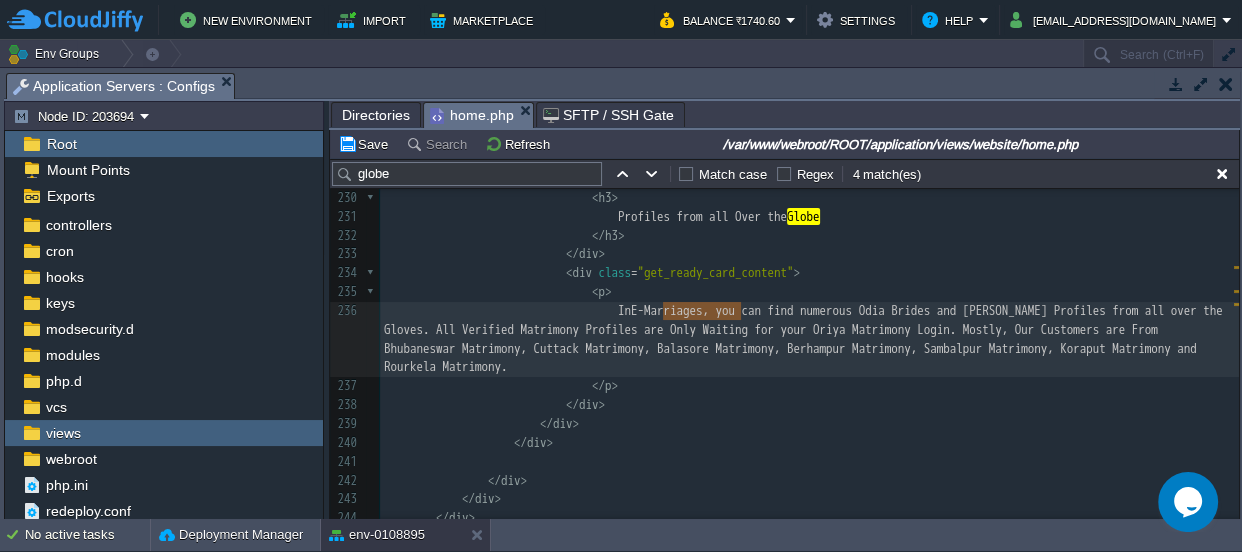 drag, startPoint x: 740, startPoint y: 309, endPoint x: 659, endPoint y: 310, distance: 81.00617 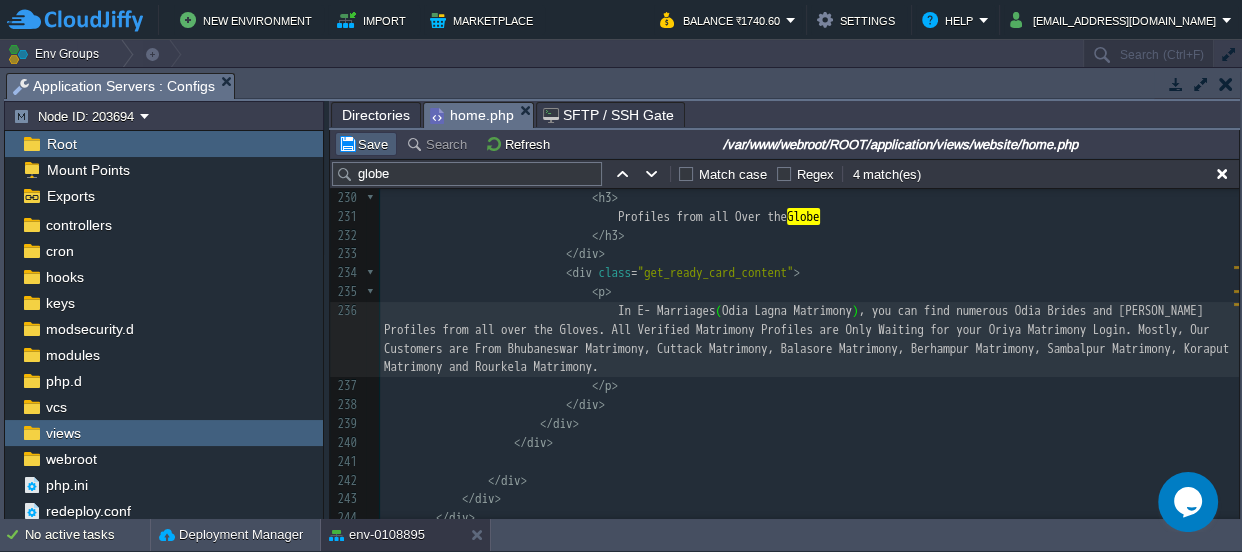 drag, startPoint x: 370, startPoint y: 149, endPoint x: 387, endPoint y: 152, distance: 17.262676 